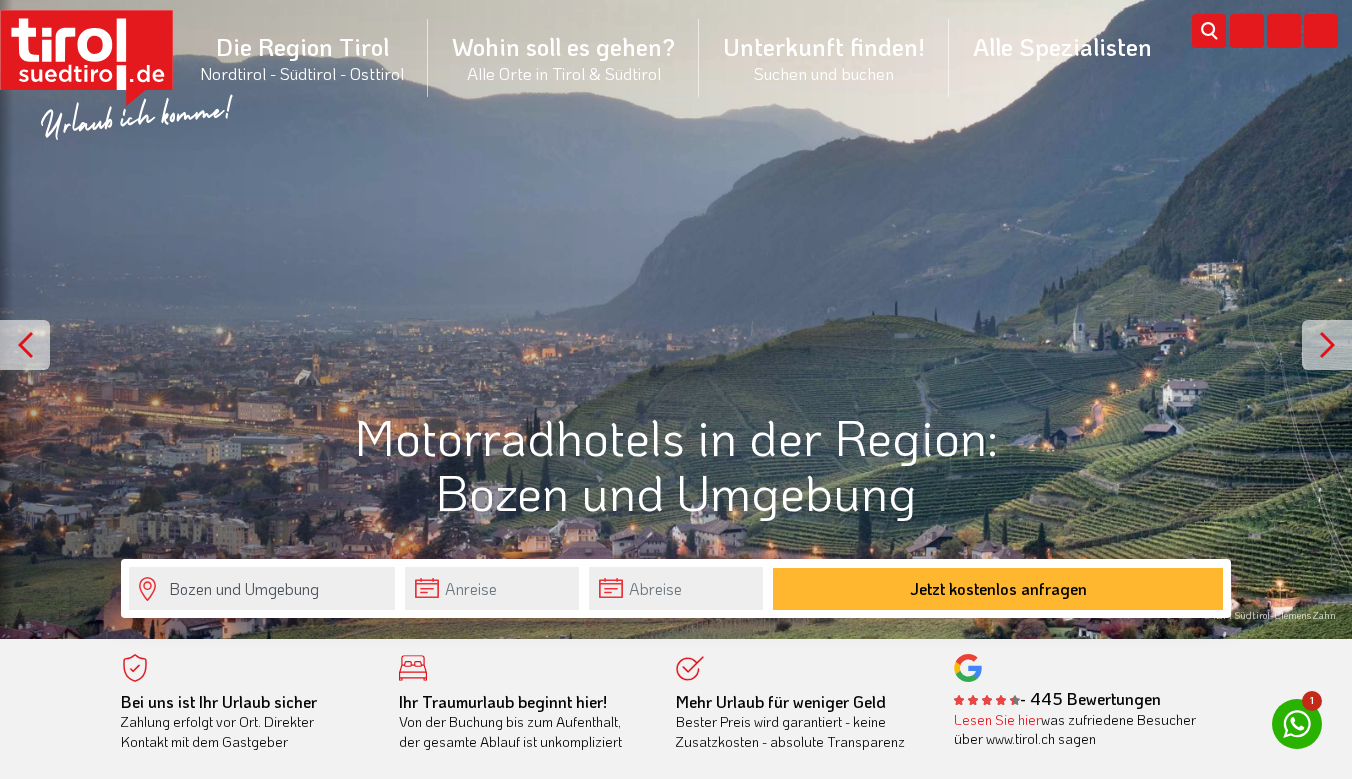 scroll, scrollTop: 0, scrollLeft: 0, axis: both 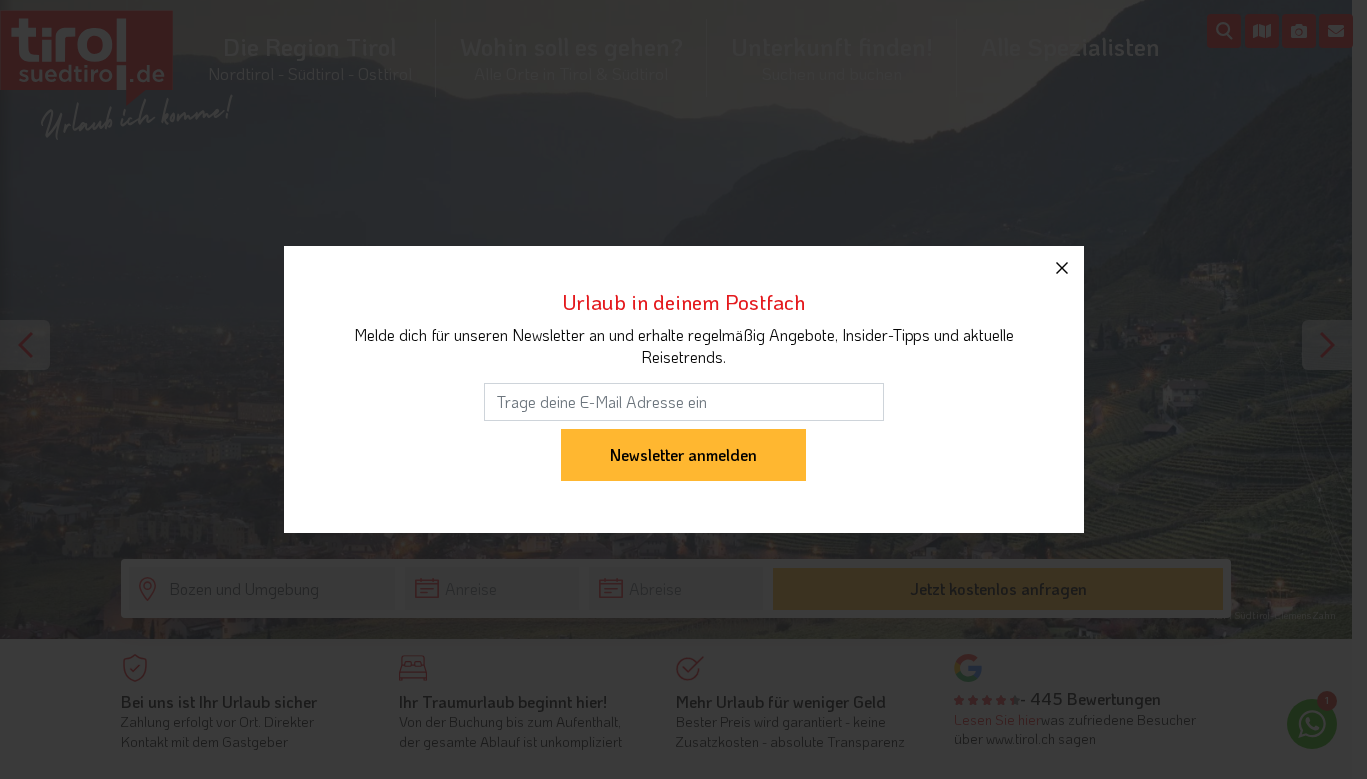 click 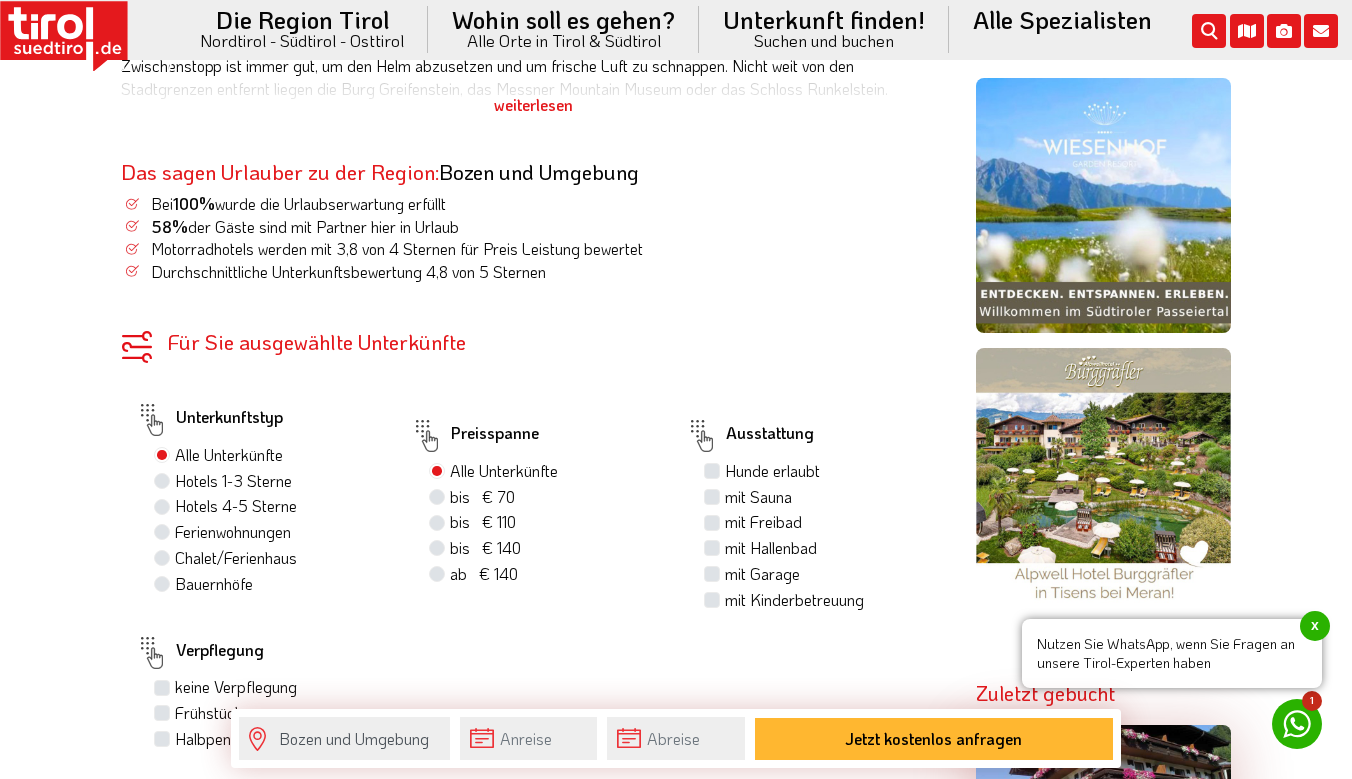 scroll, scrollTop: 1276, scrollLeft: 0, axis: vertical 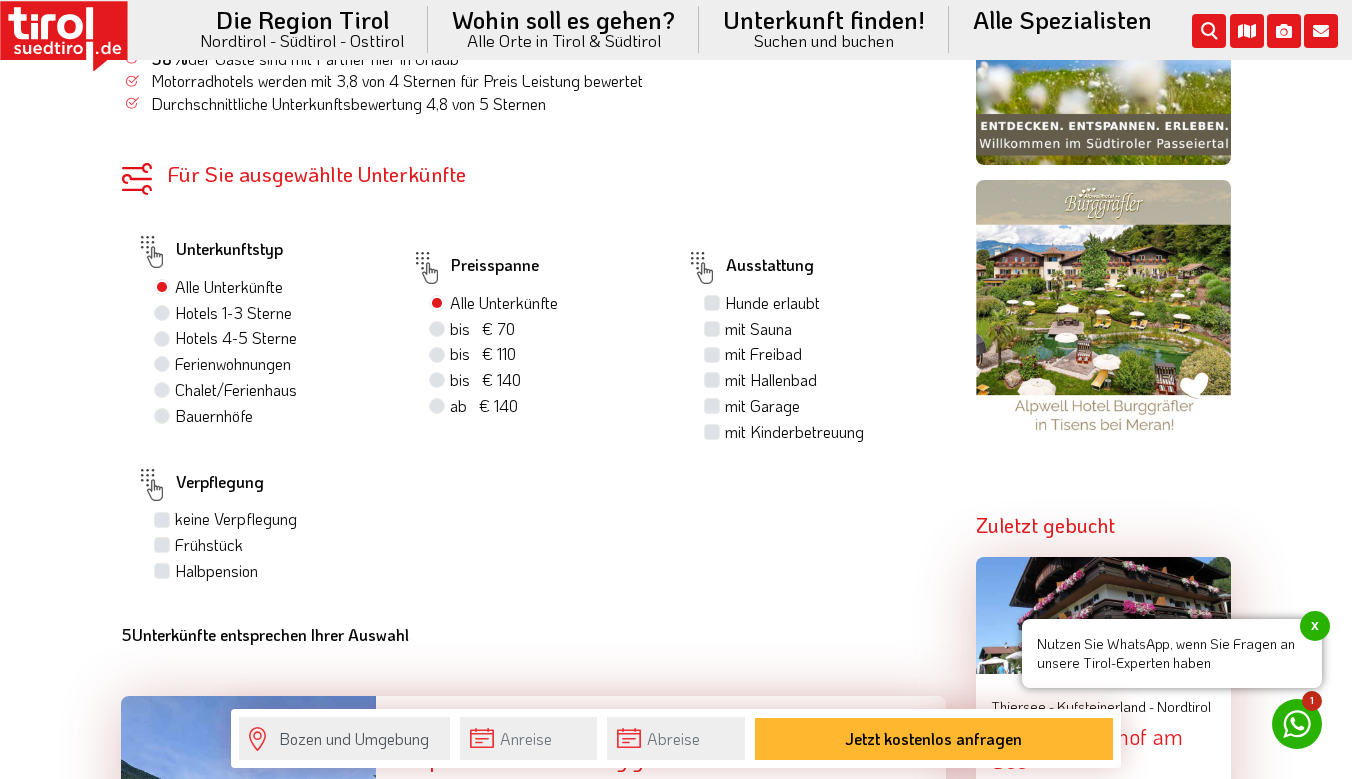 click on "Hotels 1-3 Sterne" at bounding box center [233, 313] 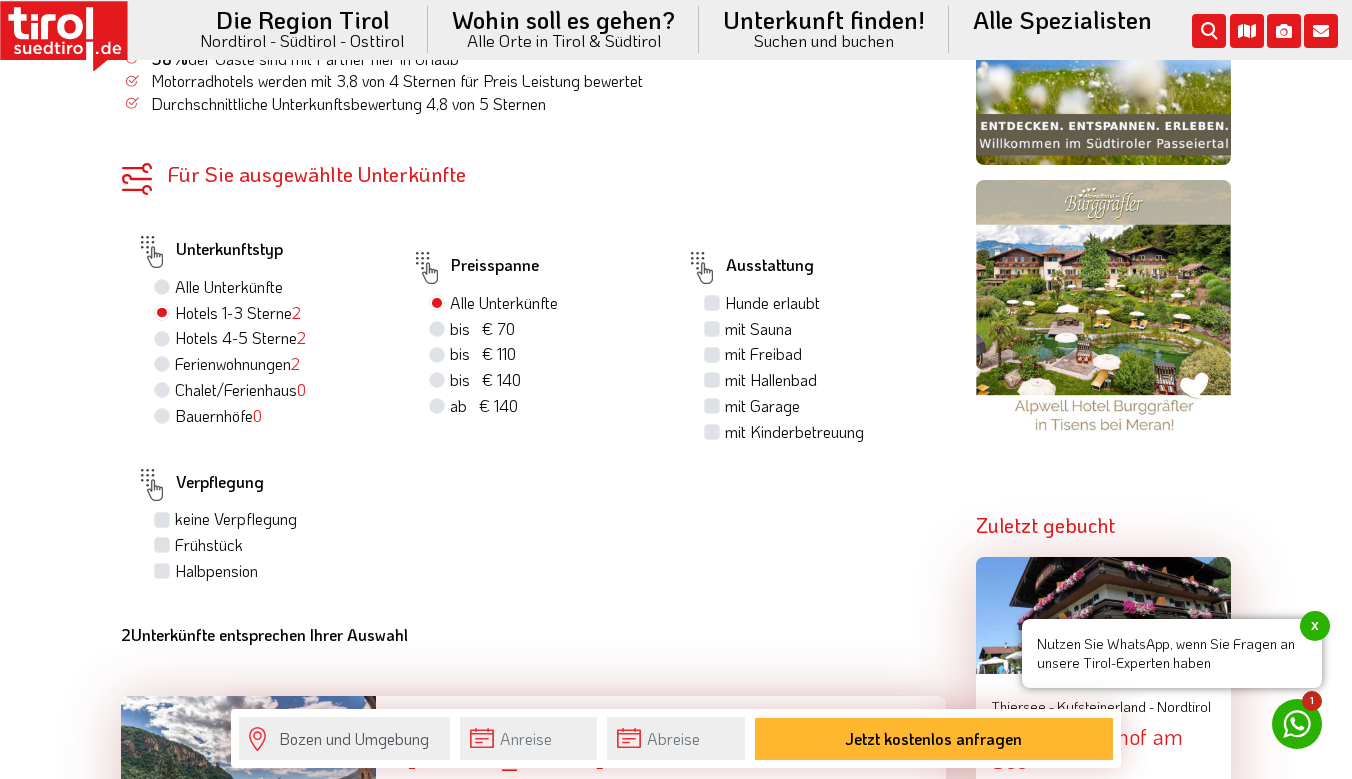 click on "bis   € 70   bis  CHF 65" at bounding box center [482, 329] 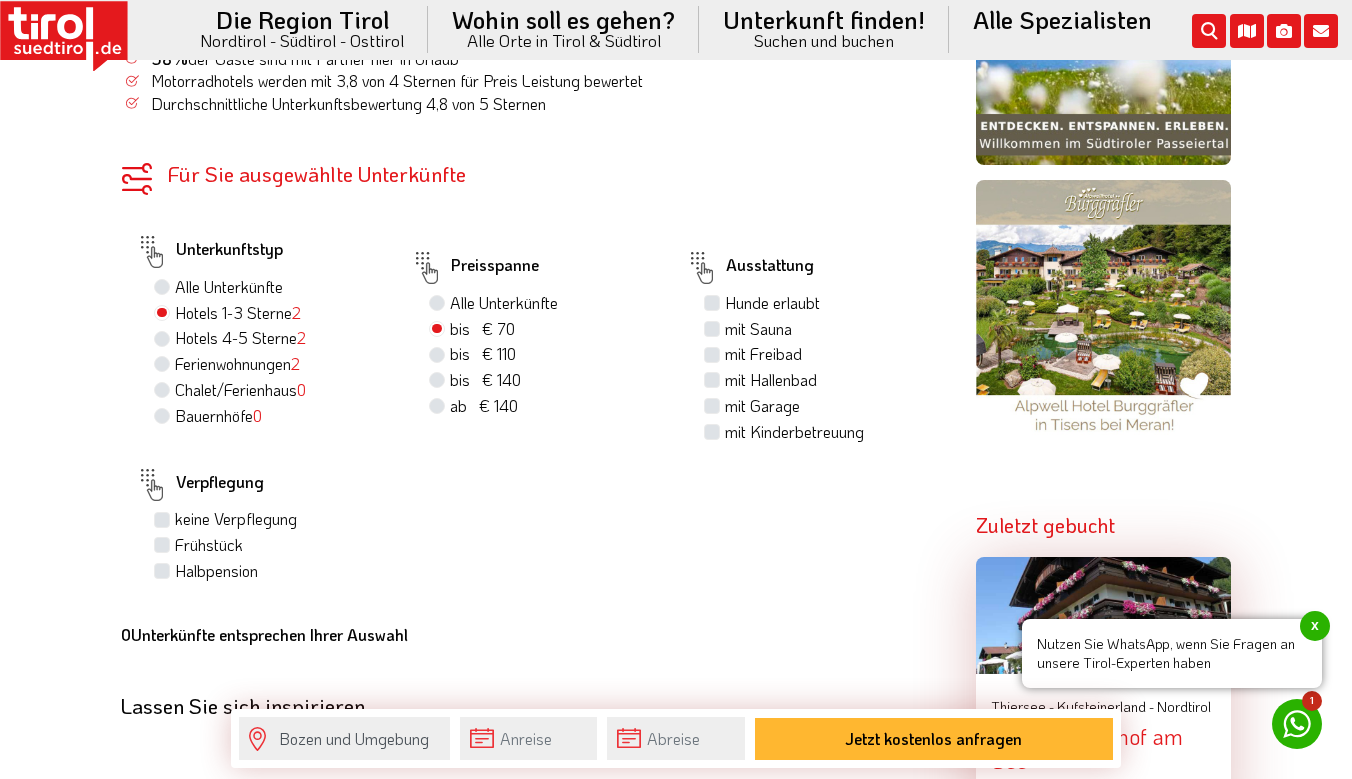 click on "Frühstück" at bounding box center [209, 545] 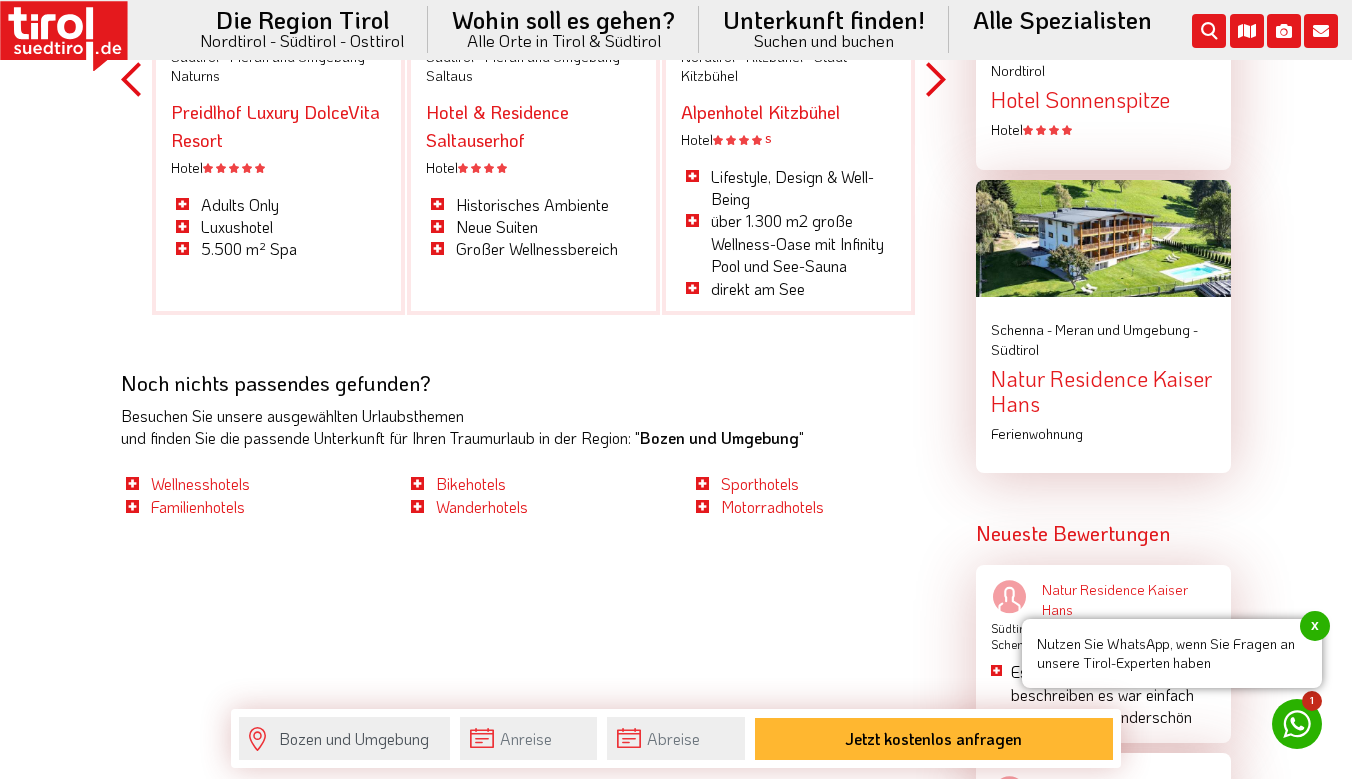scroll, scrollTop: 2025, scrollLeft: 0, axis: vertical 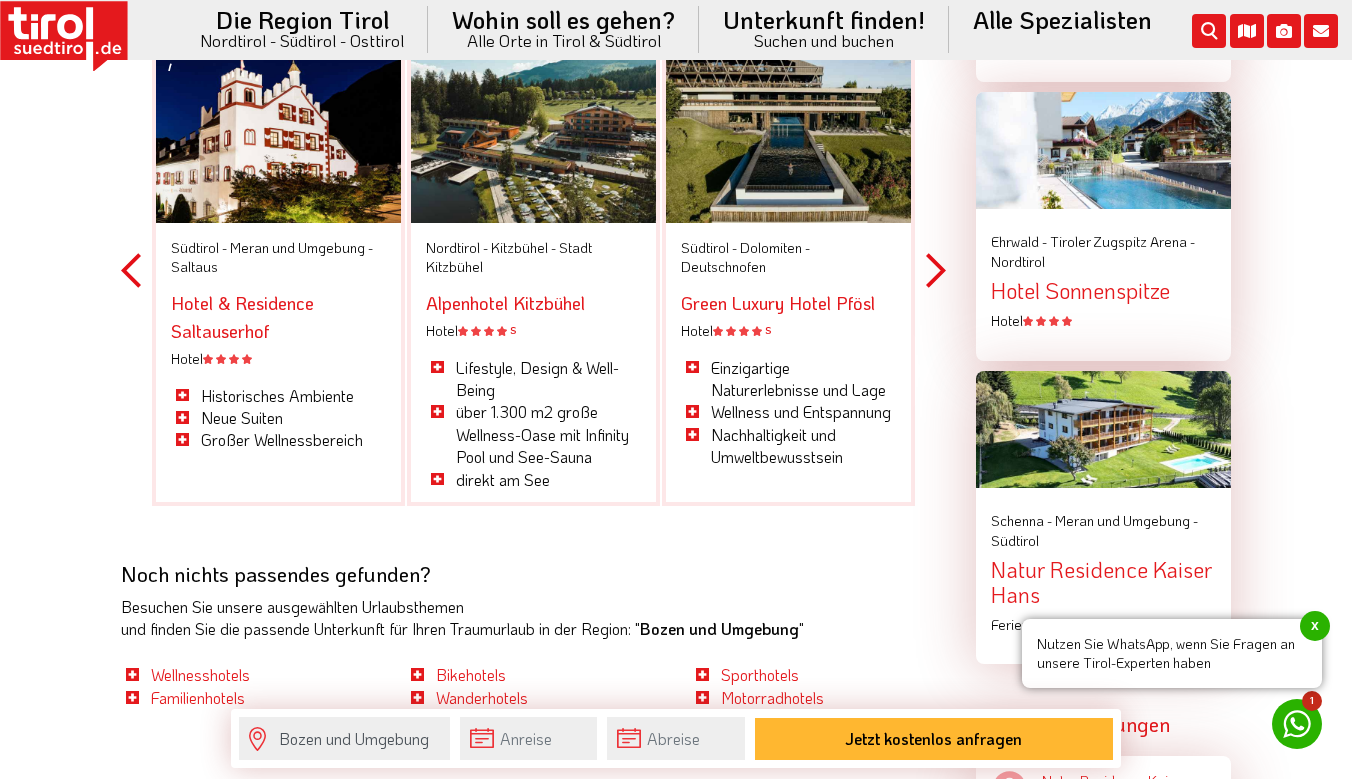 click on "Previous" at bounding box center [131, 270] 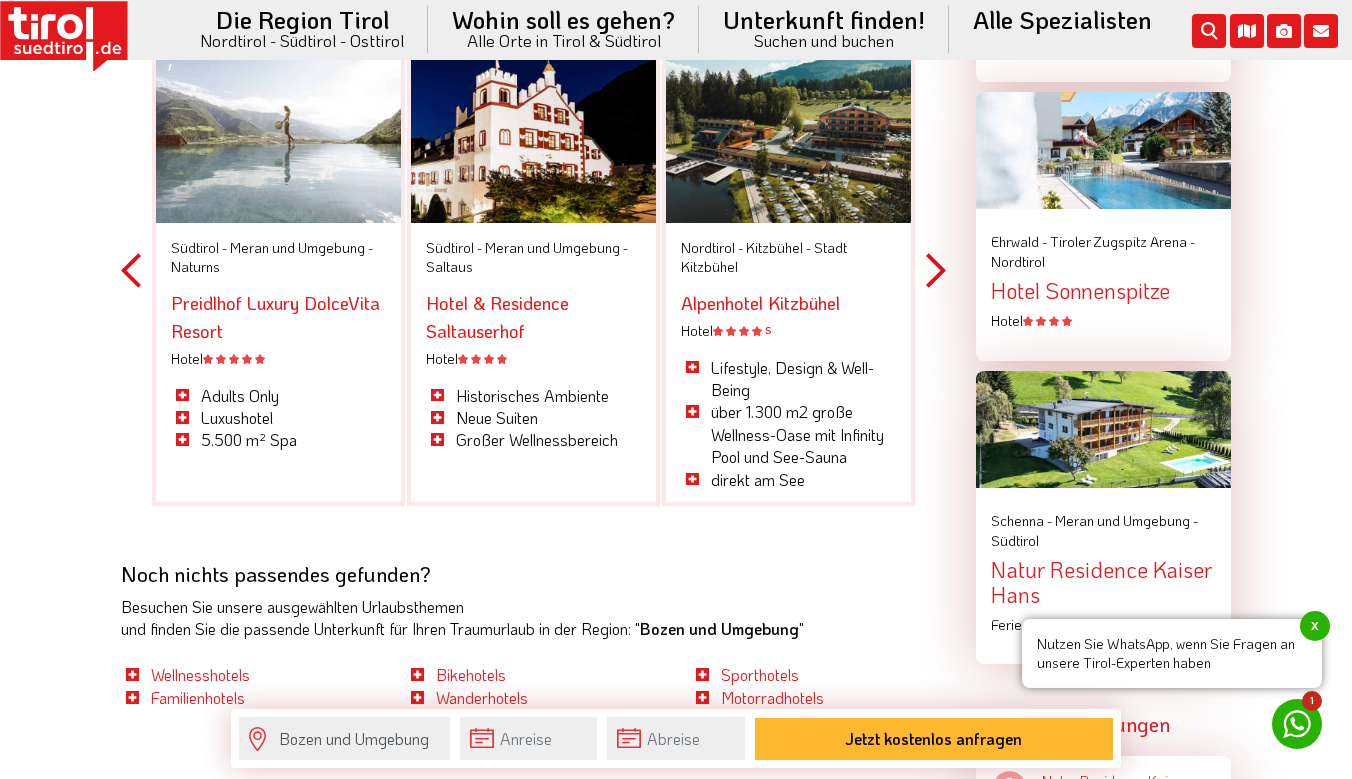 click on "Previous" at bounding box center [131, 270] 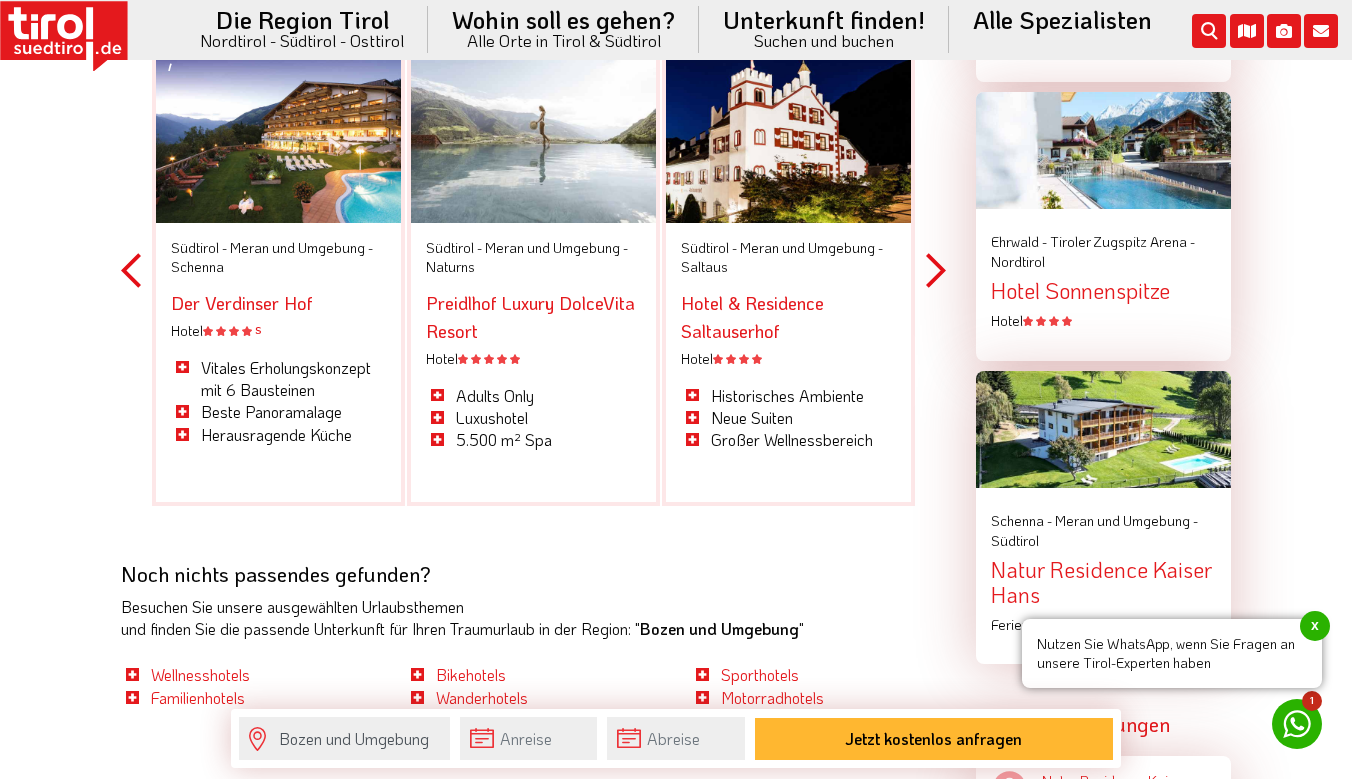click on "Previous" at bounding box center (131, 270) 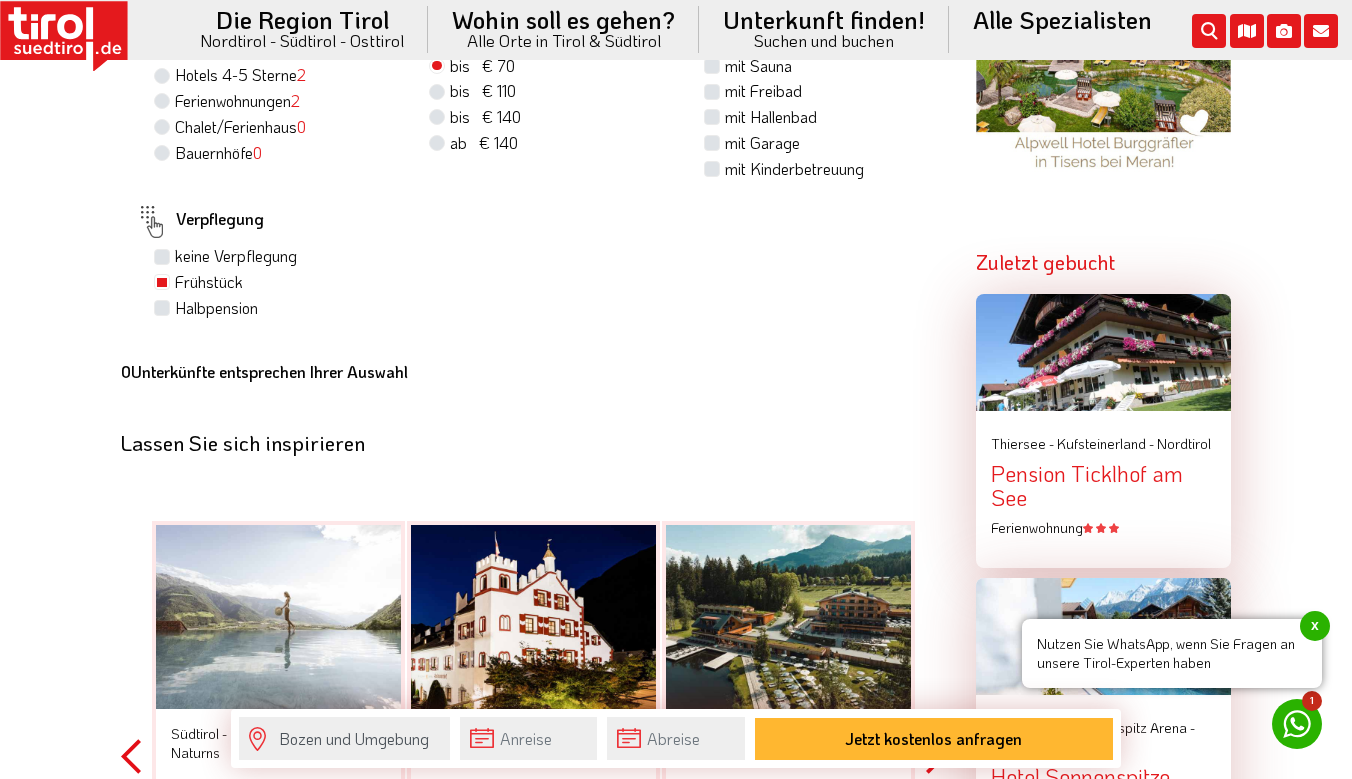 scroll, scrollTop: 1417, scrollLeft: 0, axis: vertical 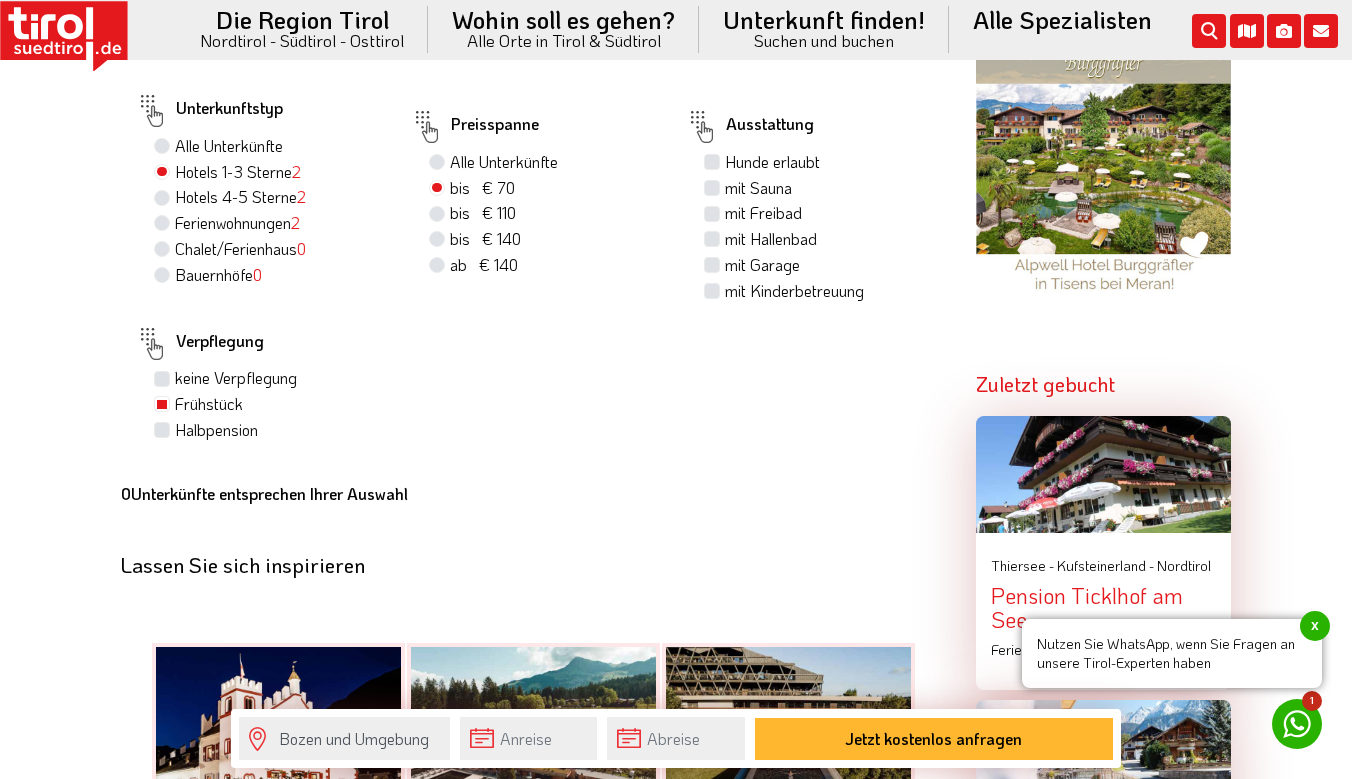 click at bounding box center [1103, 166] 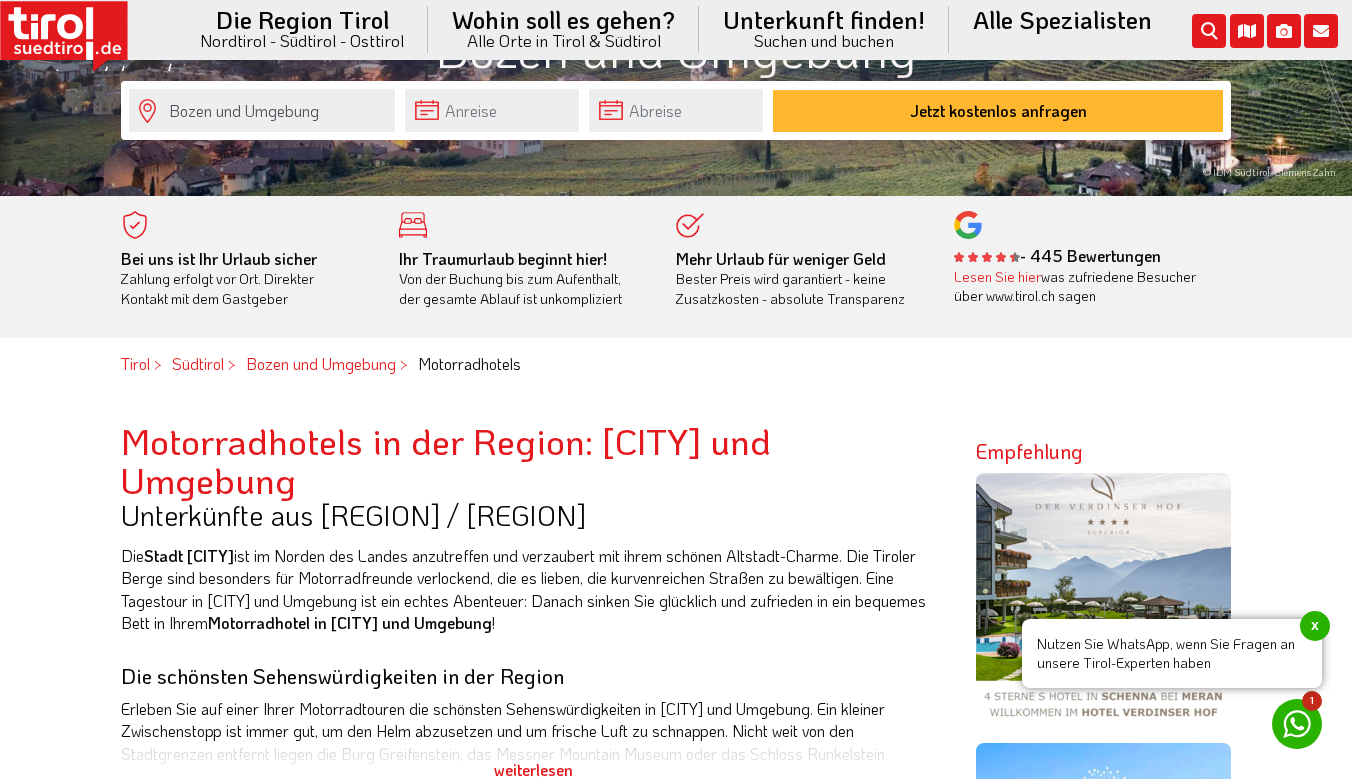 scroll, scrollTop: 622, scrollLeft: 0, axis: vertical 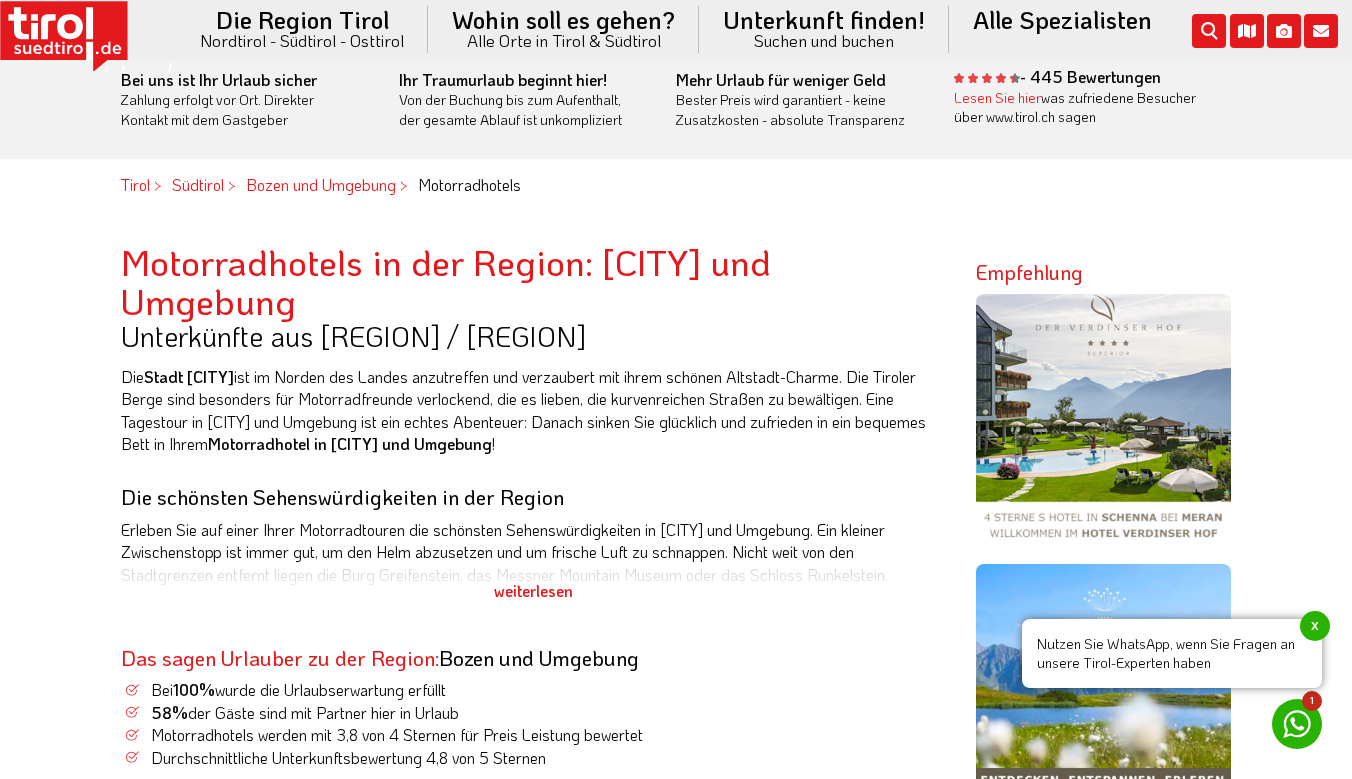 click on "Motorradhotel in [CITY] und Umgebung" at bounding box center [350, 443] 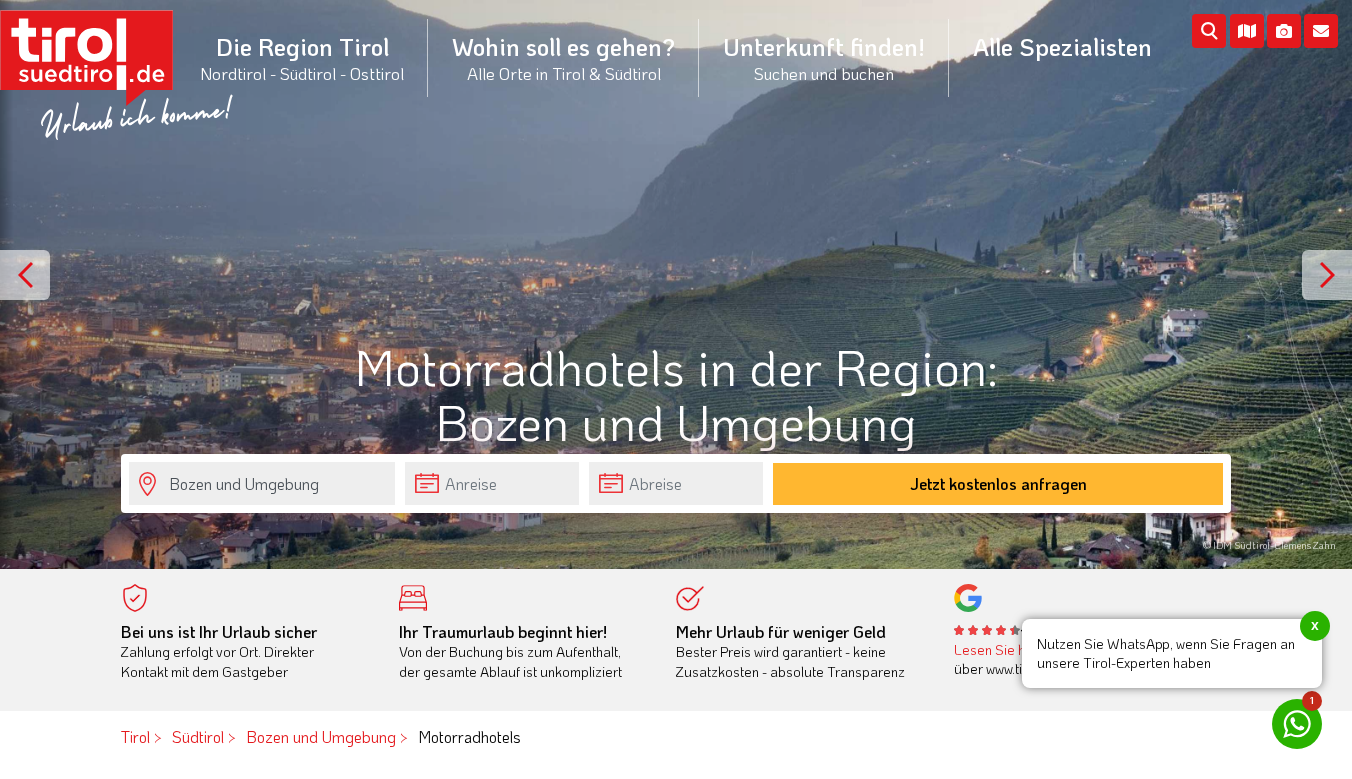 scroll, scrollTop: 97, scrollLeft: 0, axis: vertical 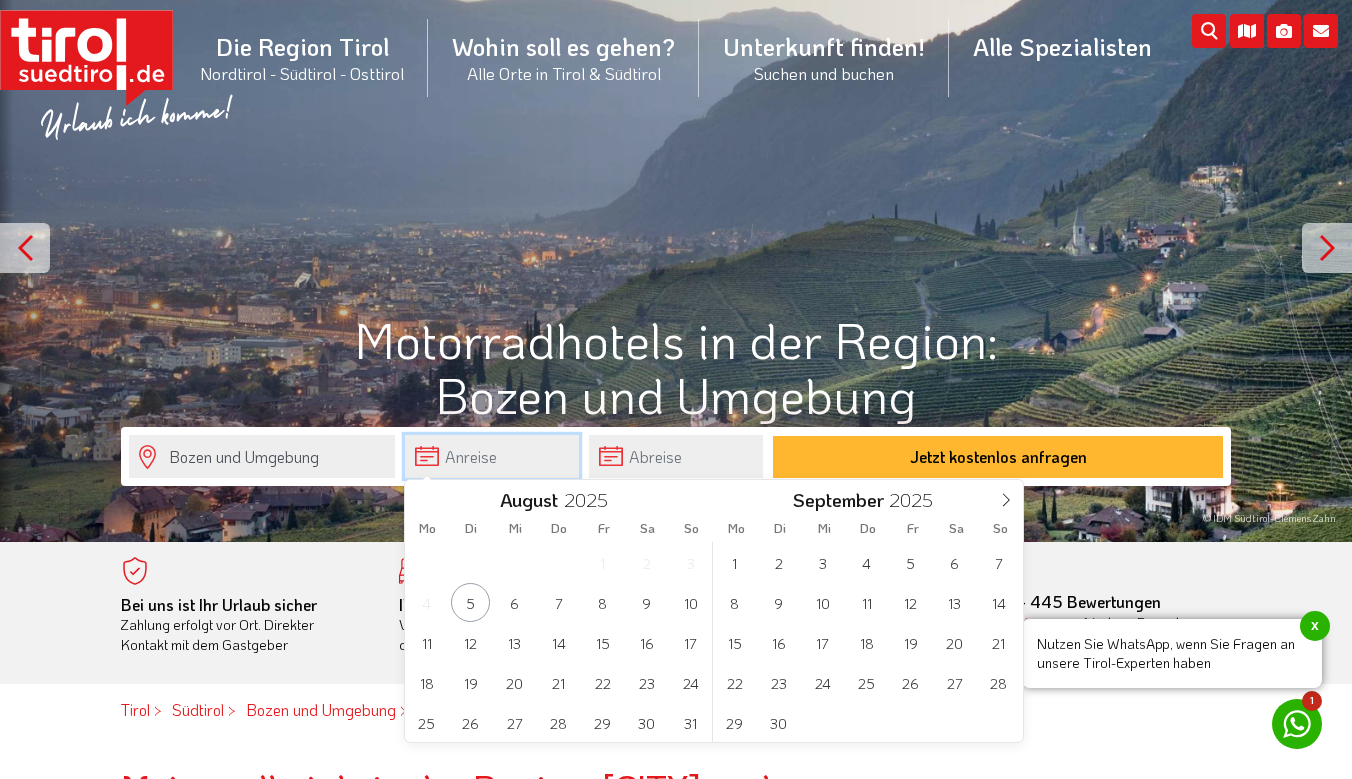 click at bounding box center [492, 456] 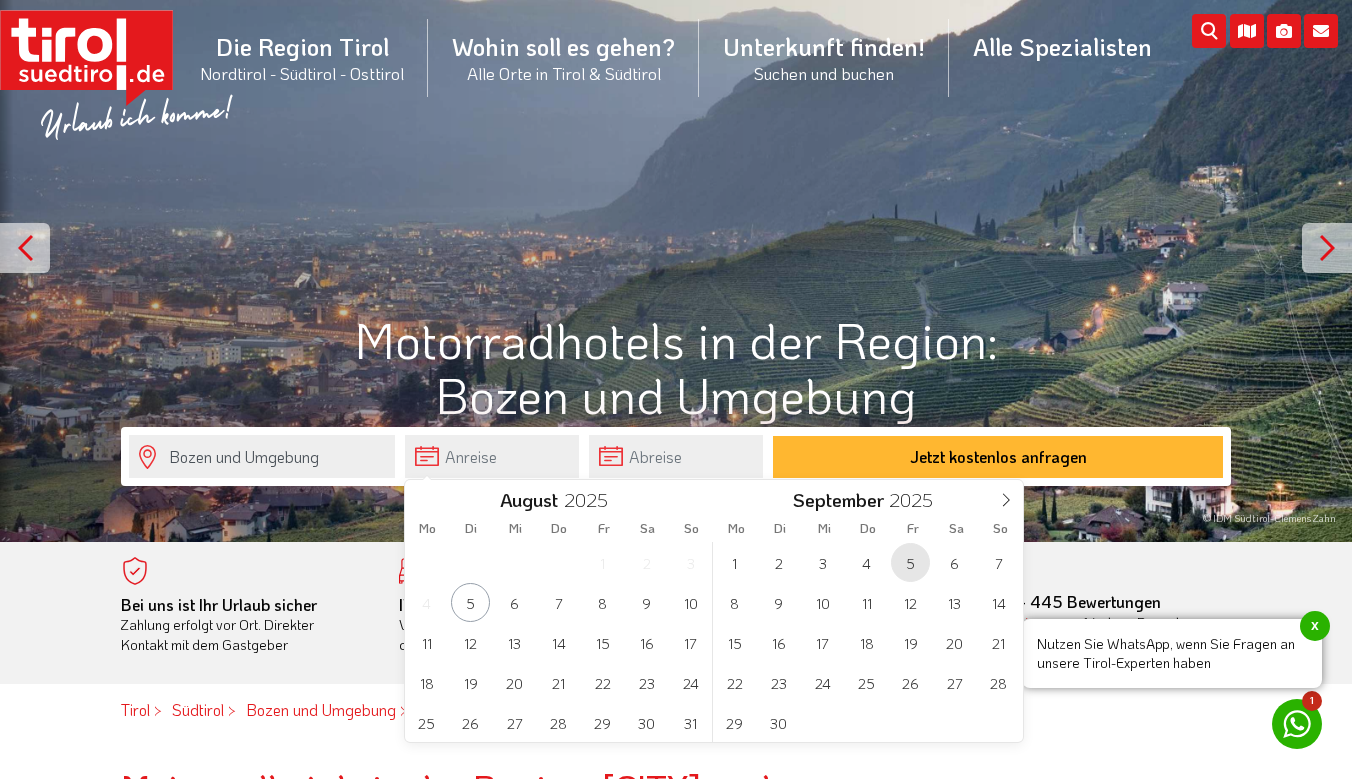click on "5" at bounding box center [910, 562] 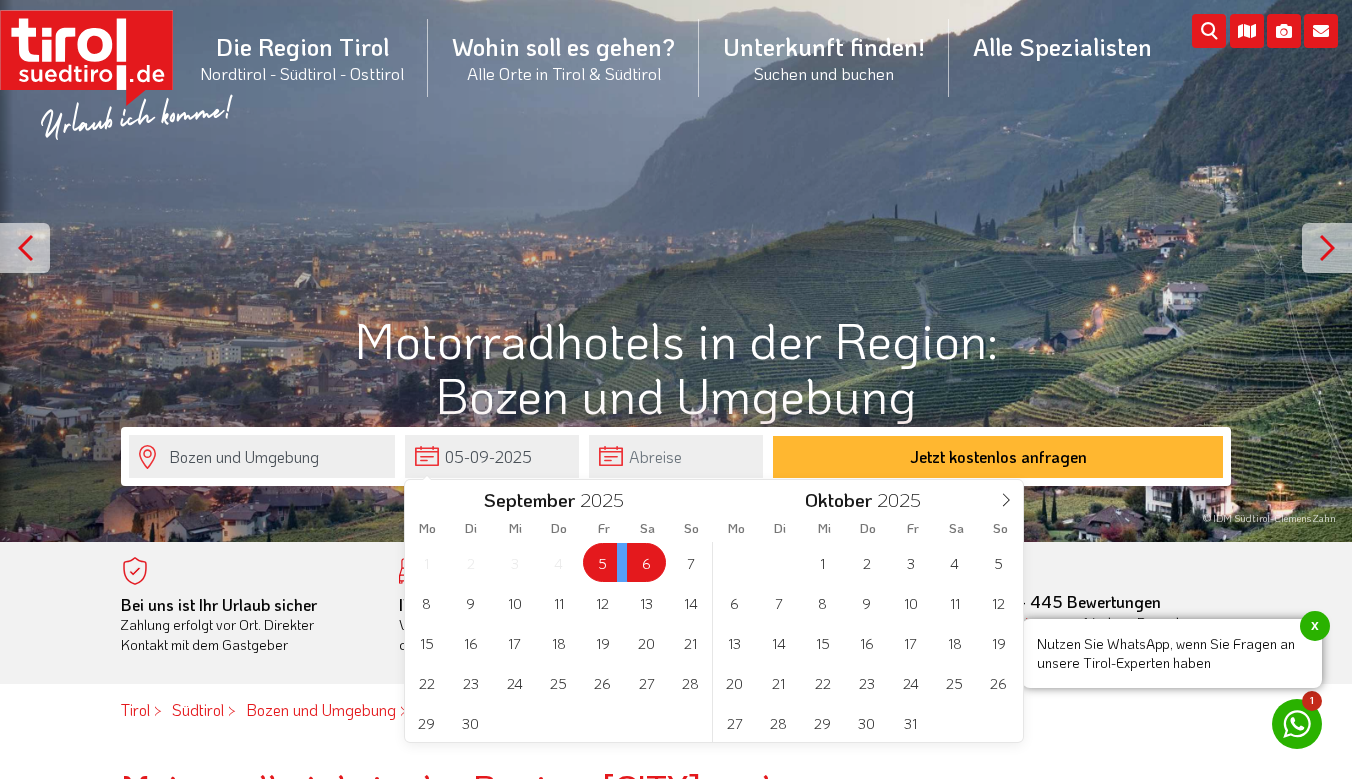 click on "6" at bounding box center (646, 562) 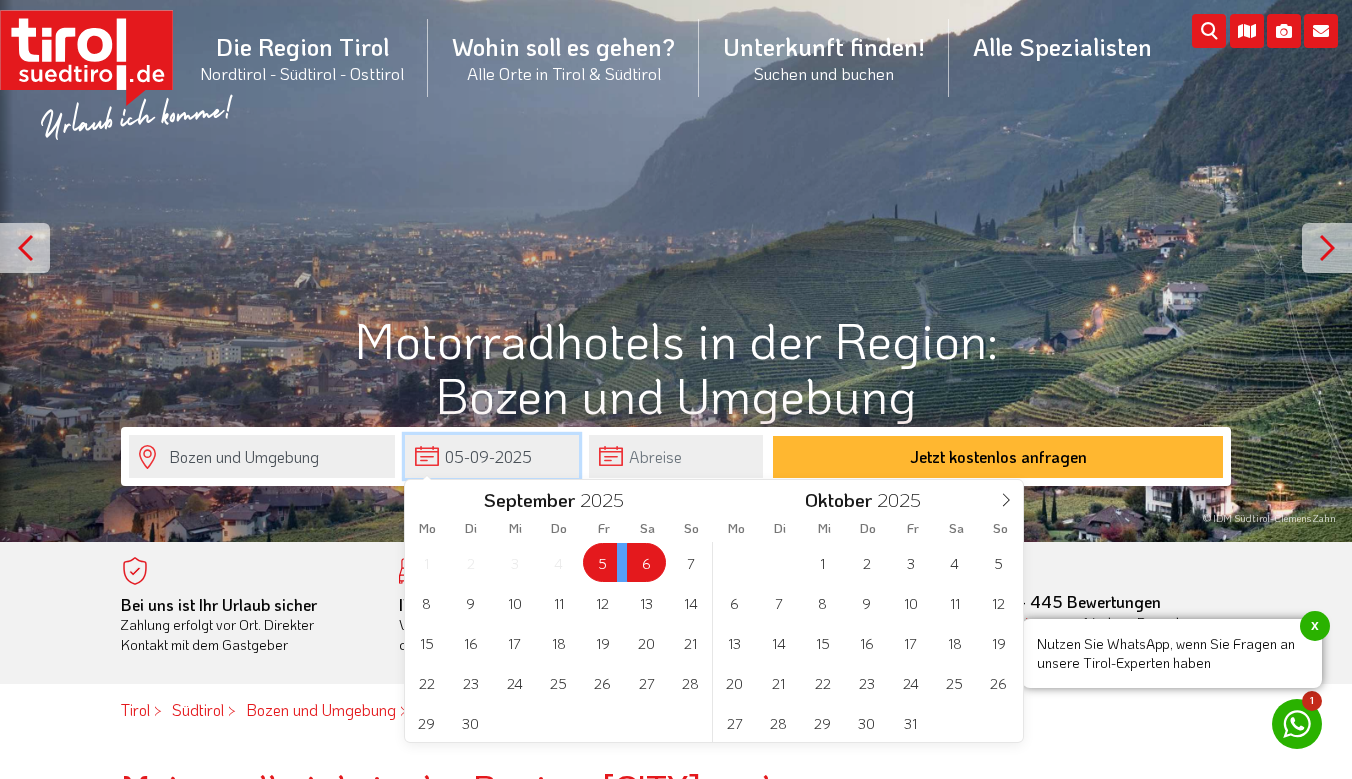 type on "05-09-2025" 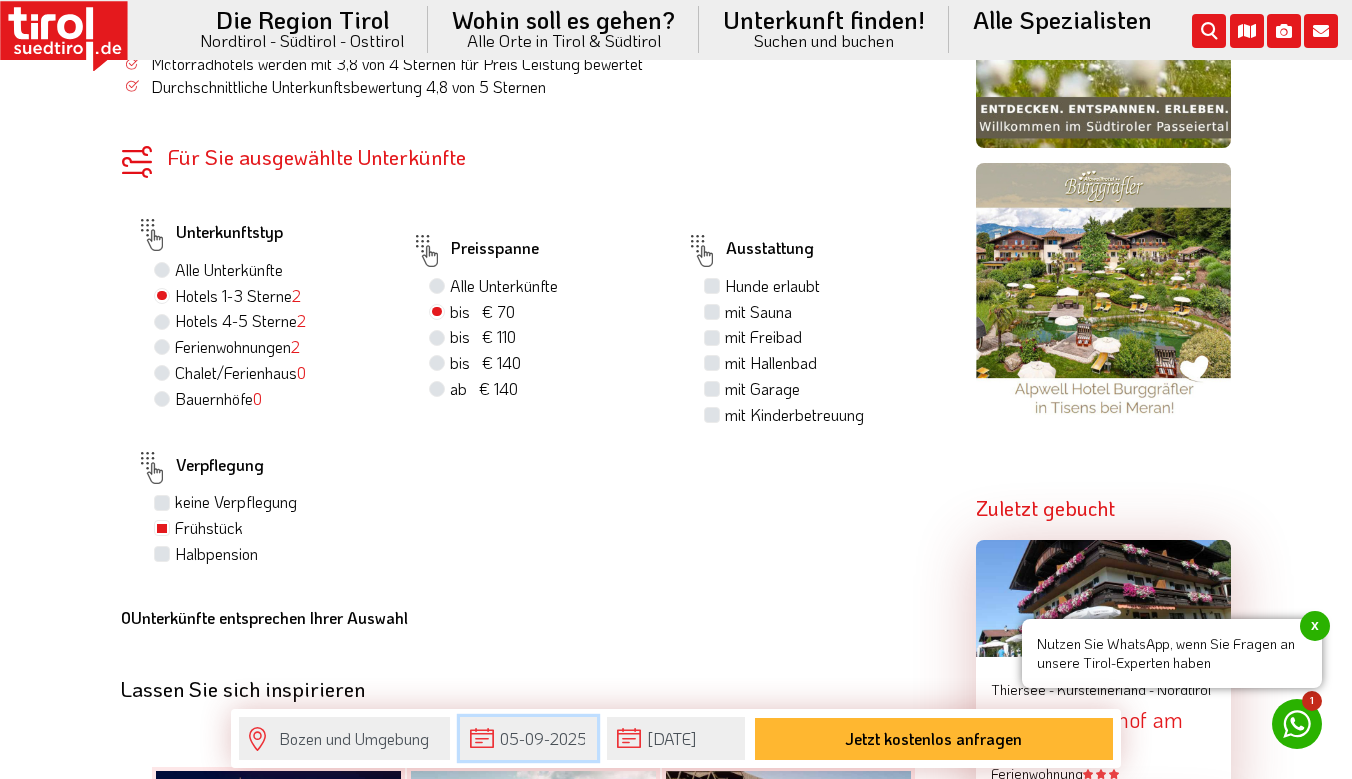 scroll, scrollTop: 164, scrollLeft: 0, axis: vertical 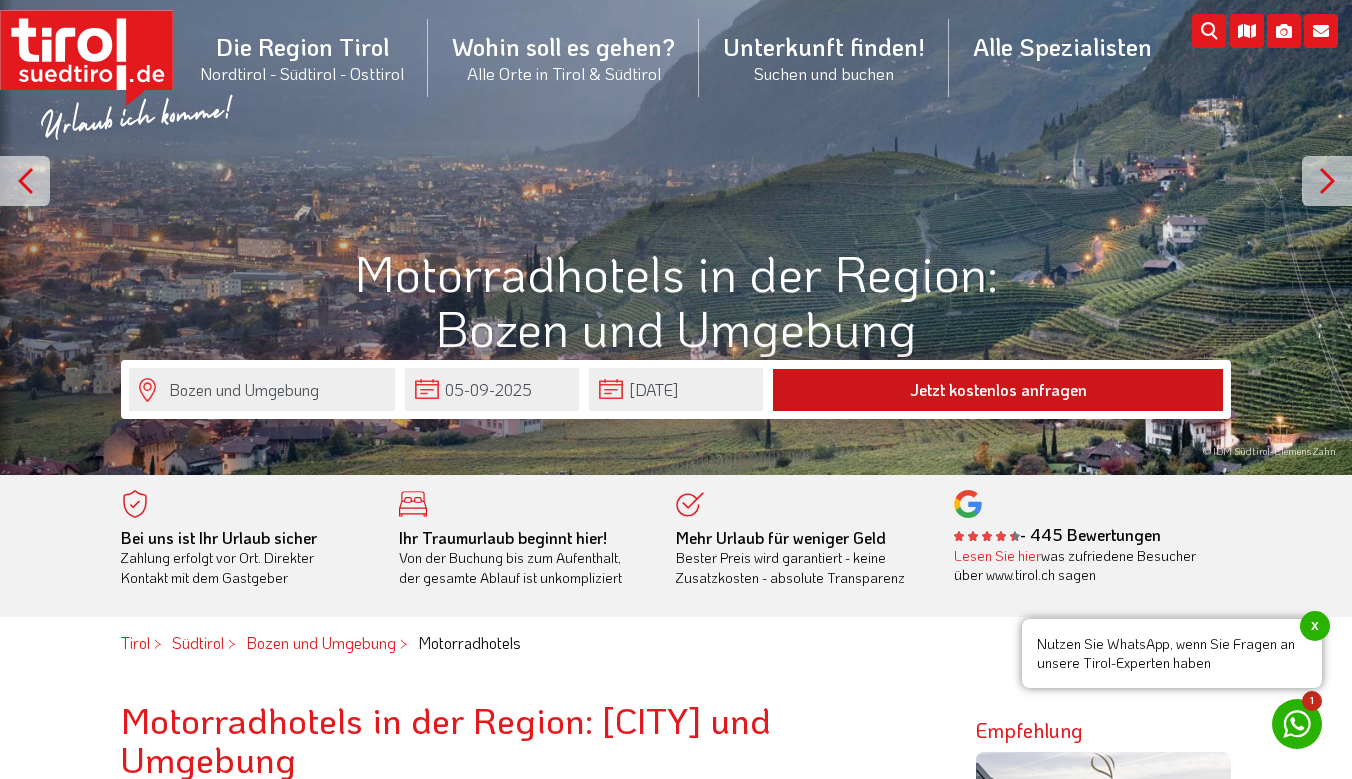 click on "Jetzt kostenlos anfragen" at bounding box center [998, 390] 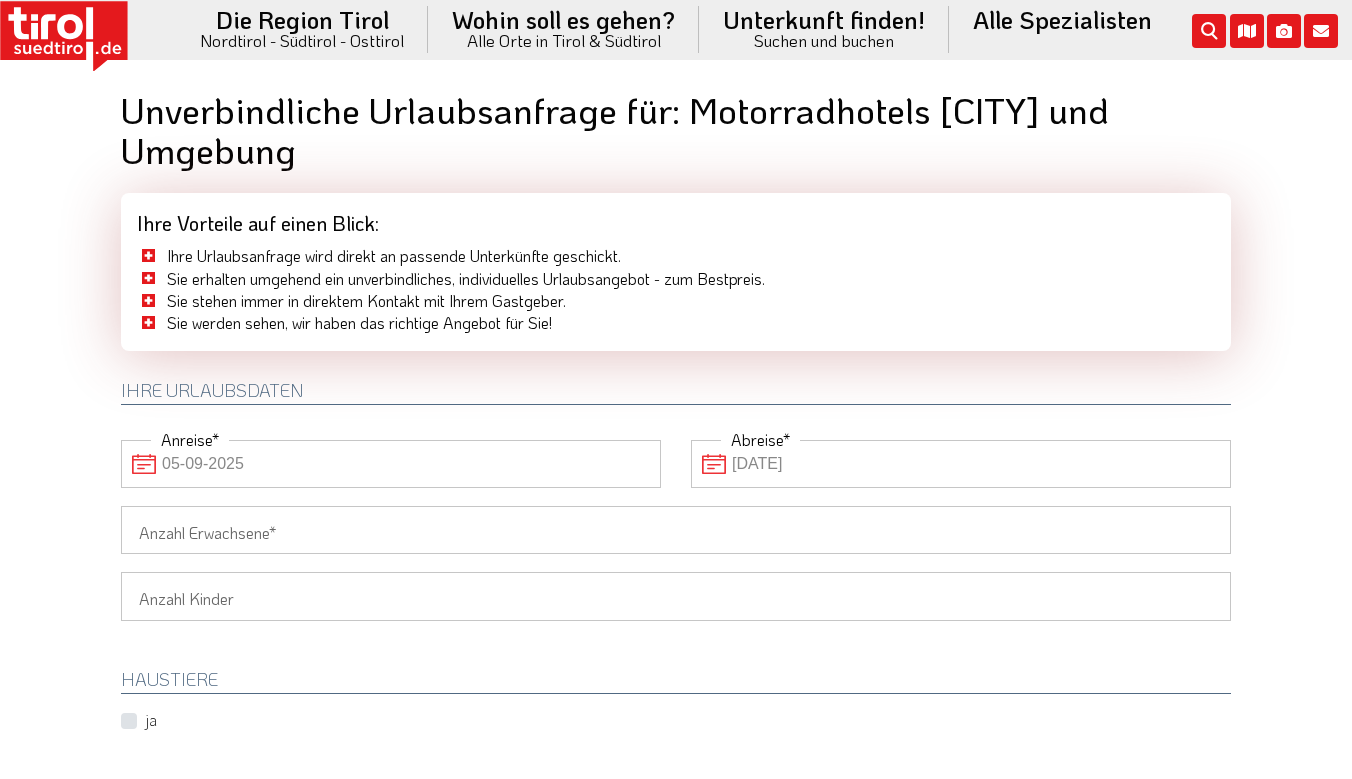 scroll, scrollTop: 0, scrollLeft: 0, axis: both 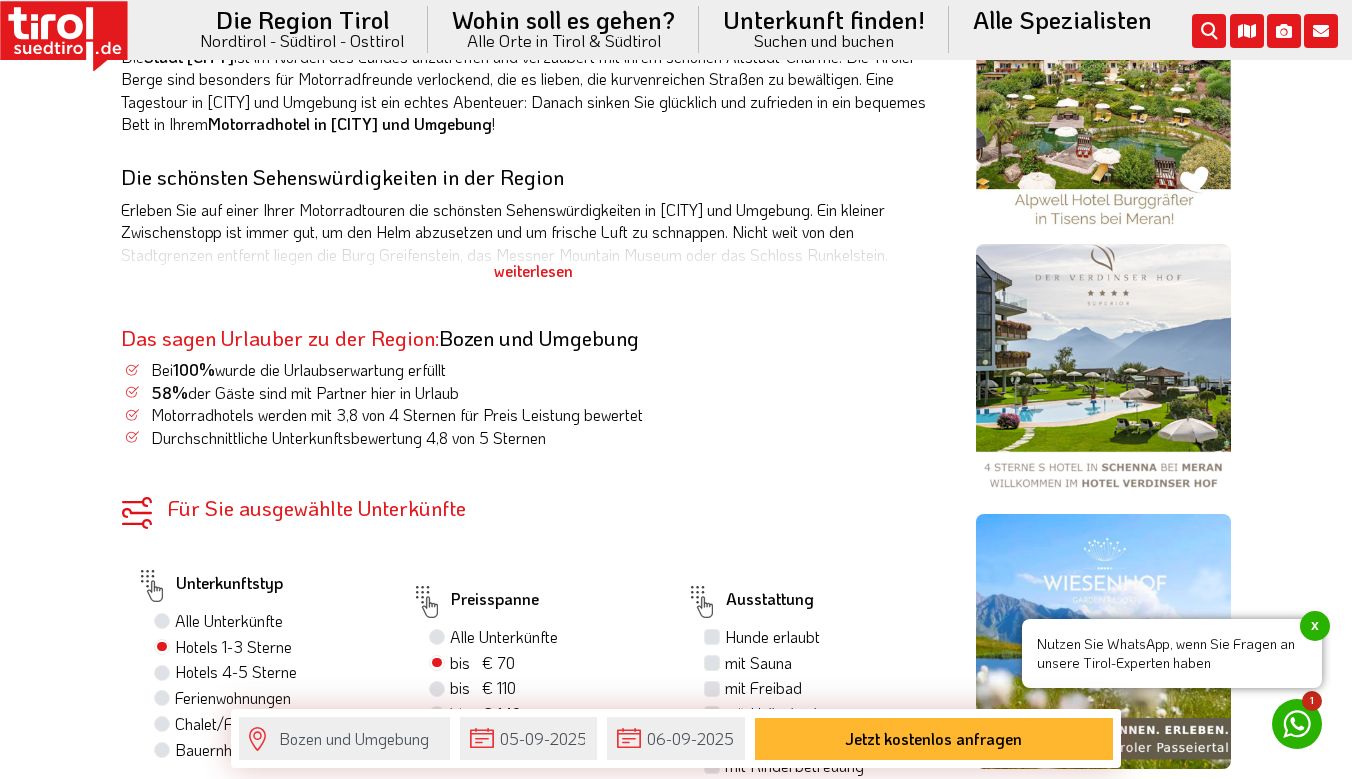 click on "bis   € 110   bis  CHF 103" at bounding box center (483, 688) 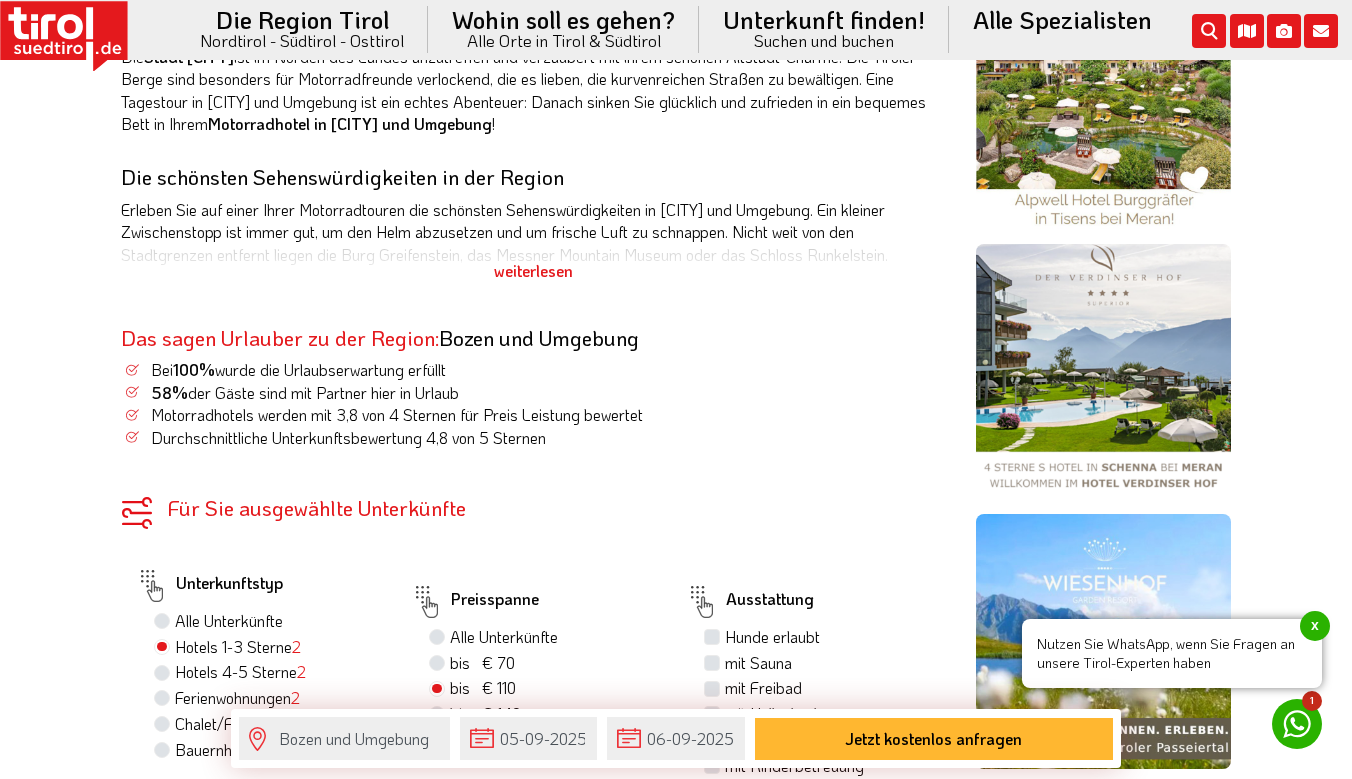 scroll, scrollTop: 1363, scrollLeft: 0, axis: vertical 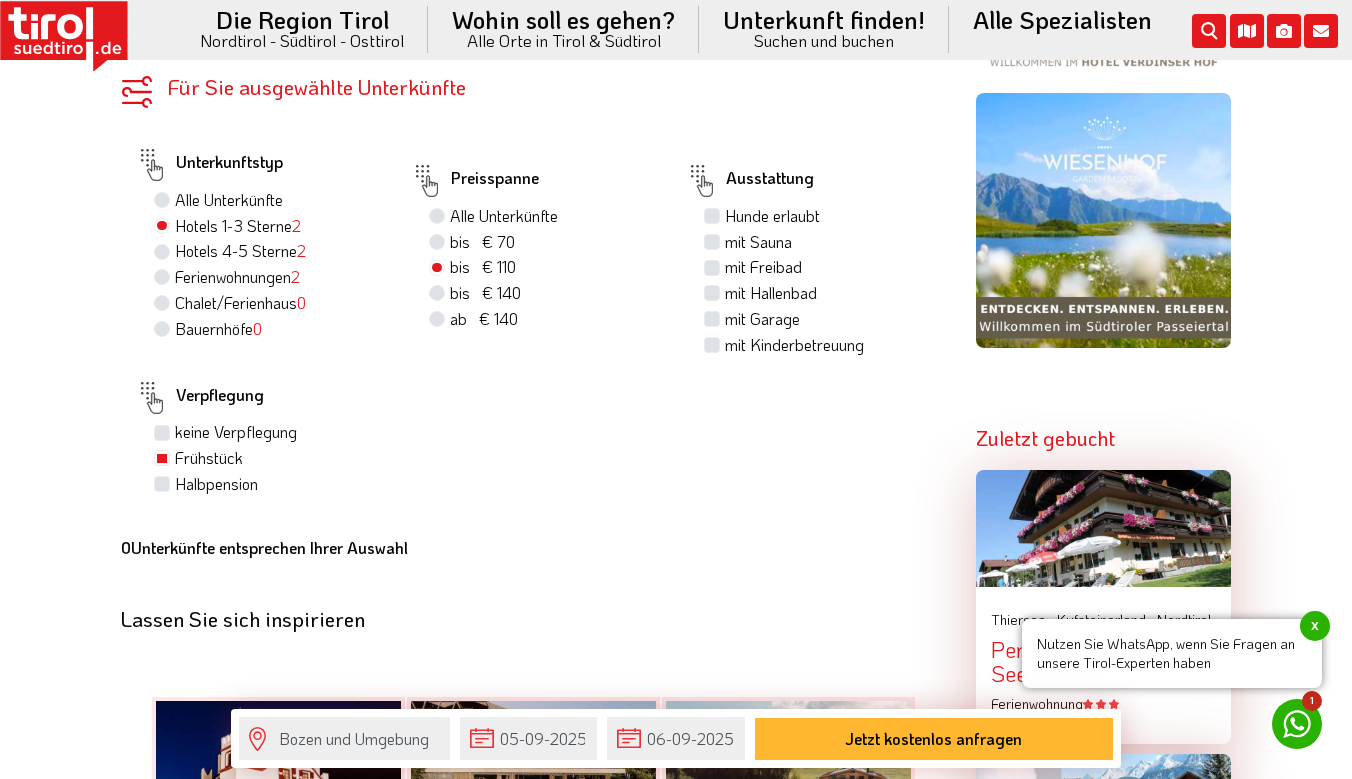 click on "bis   € 70   bis  CHF 65" at bounding box center [482, 242] 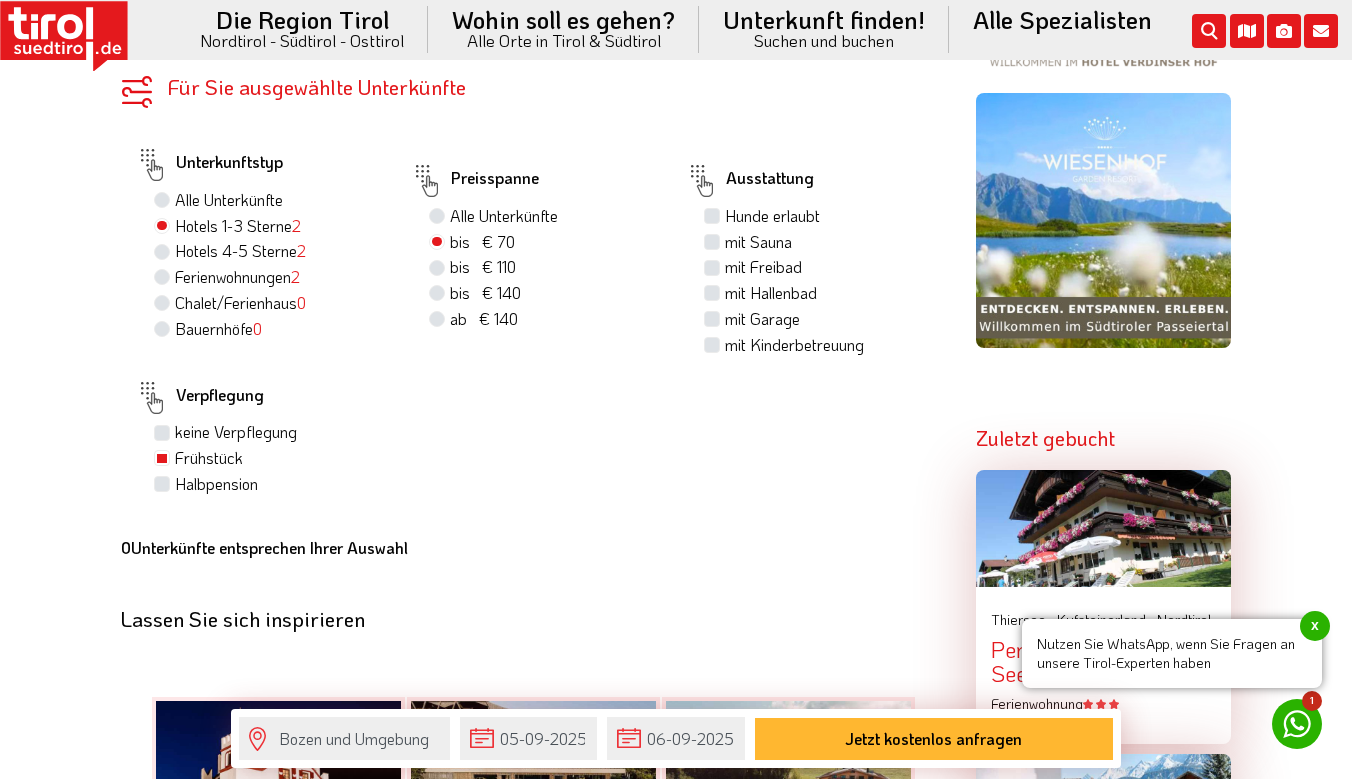 click on "Alle Unterkünfte" at bounding box center [504, 216] 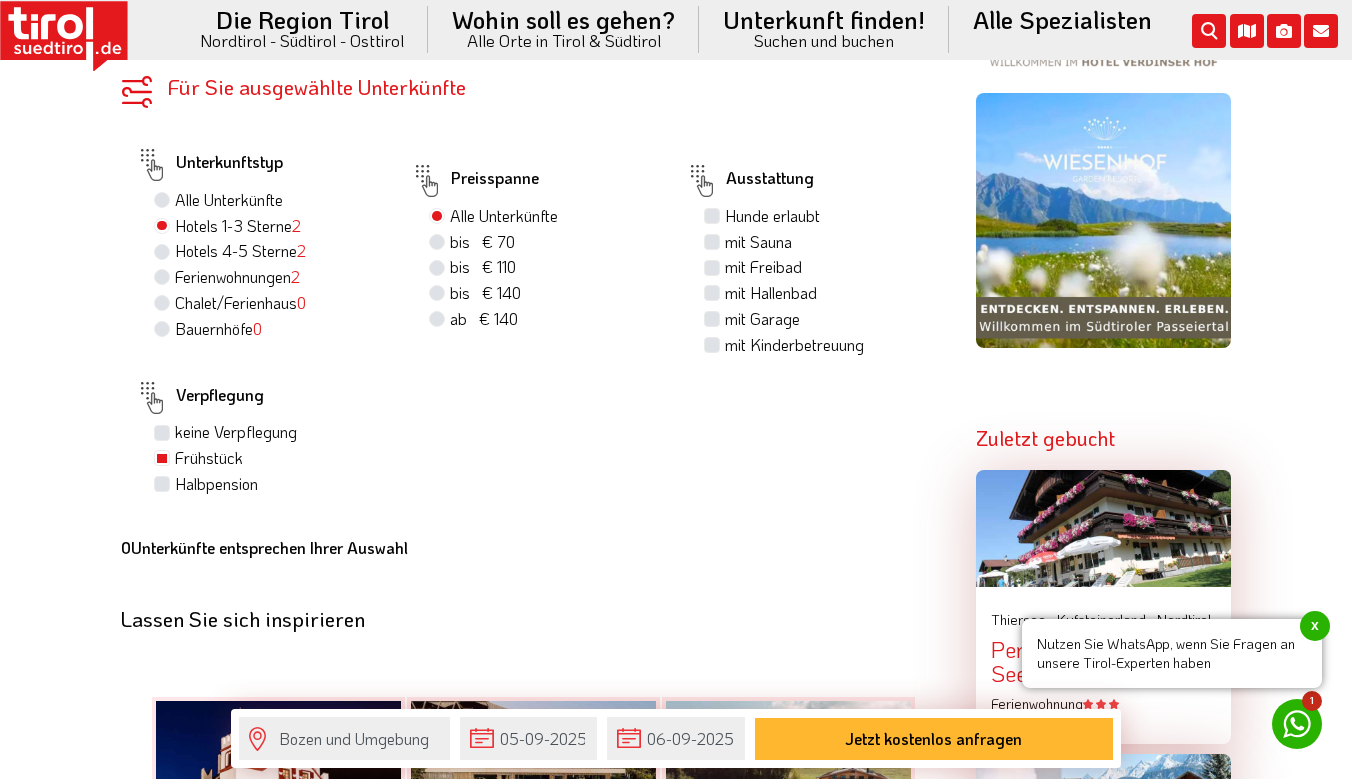 click on "bis   € 70   bis  CHF 65" at bounding box center (482, 242) 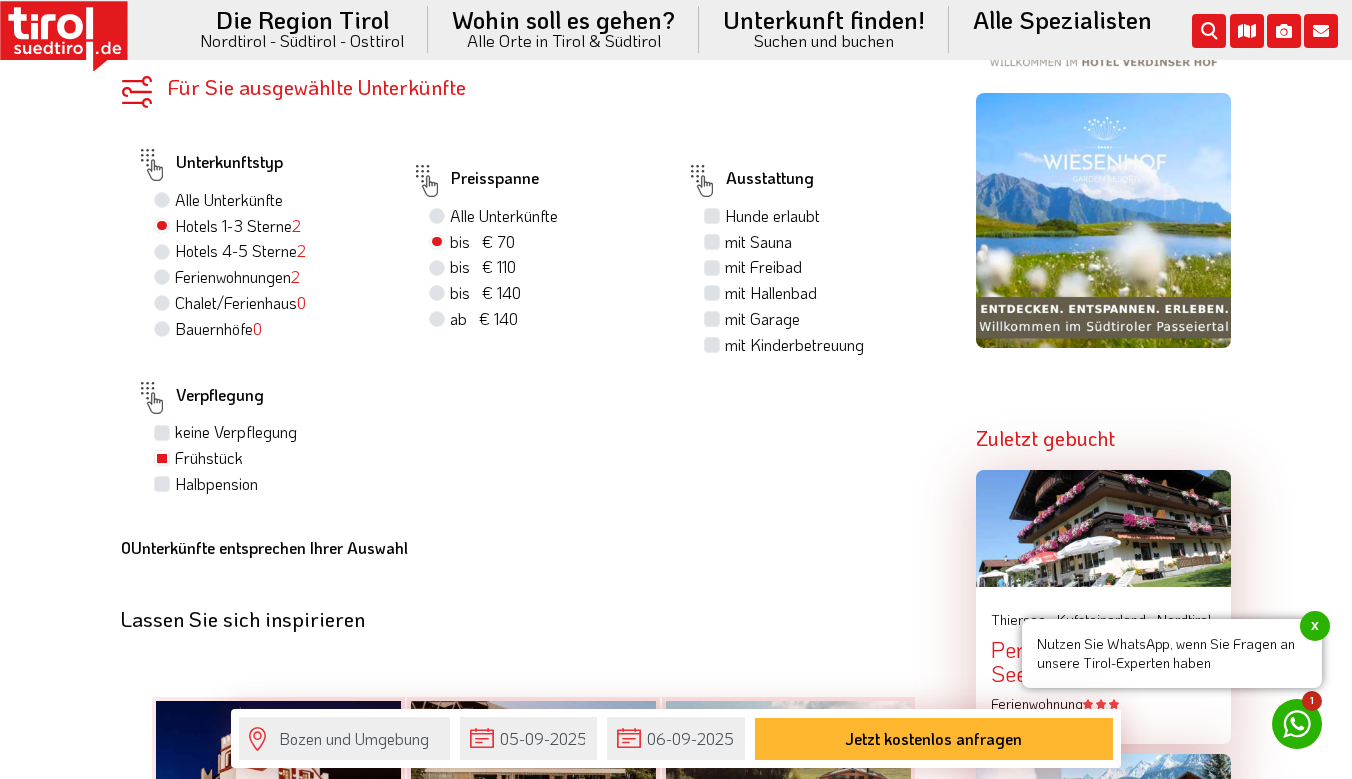 click on "Alle Unterkünfte" at bounding box center [504, 216] 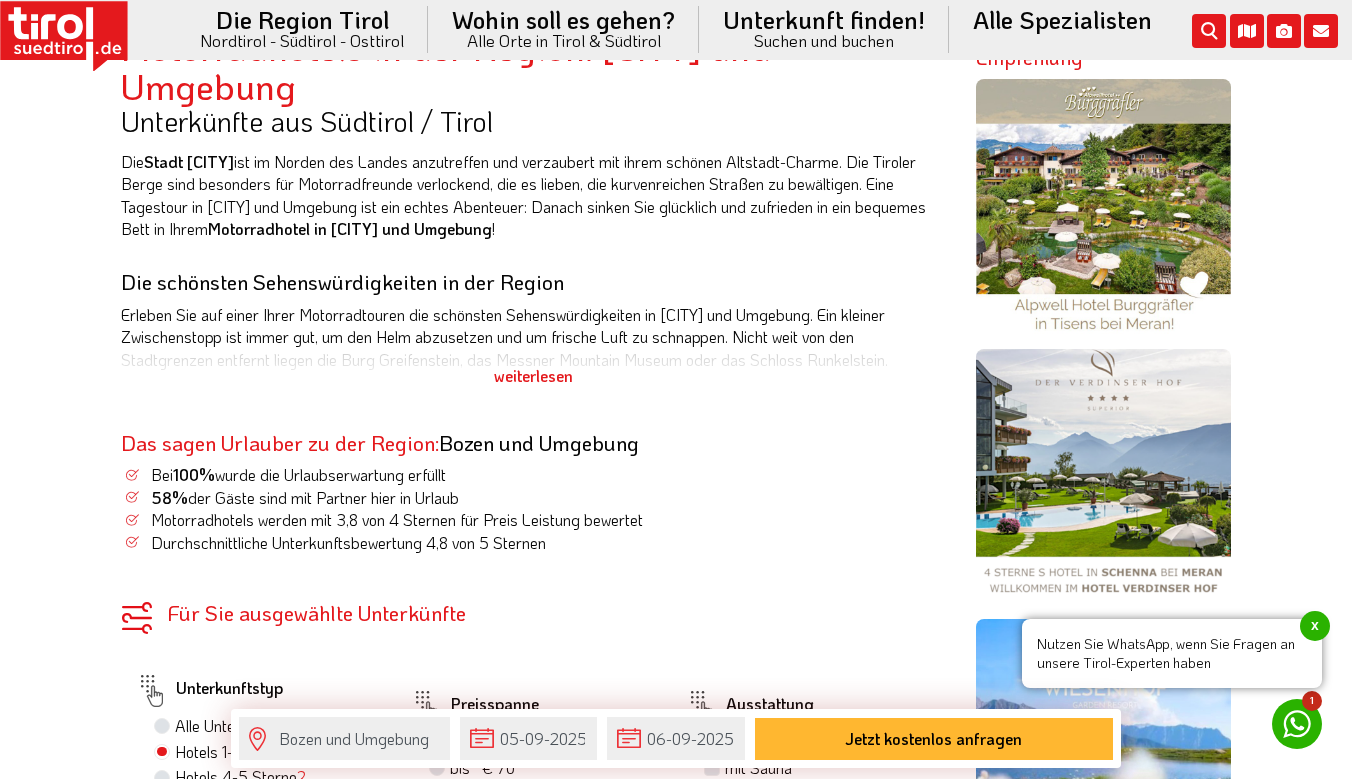 scroll, scrollTop: 1467, scrollLeft: 0, axis: vertical 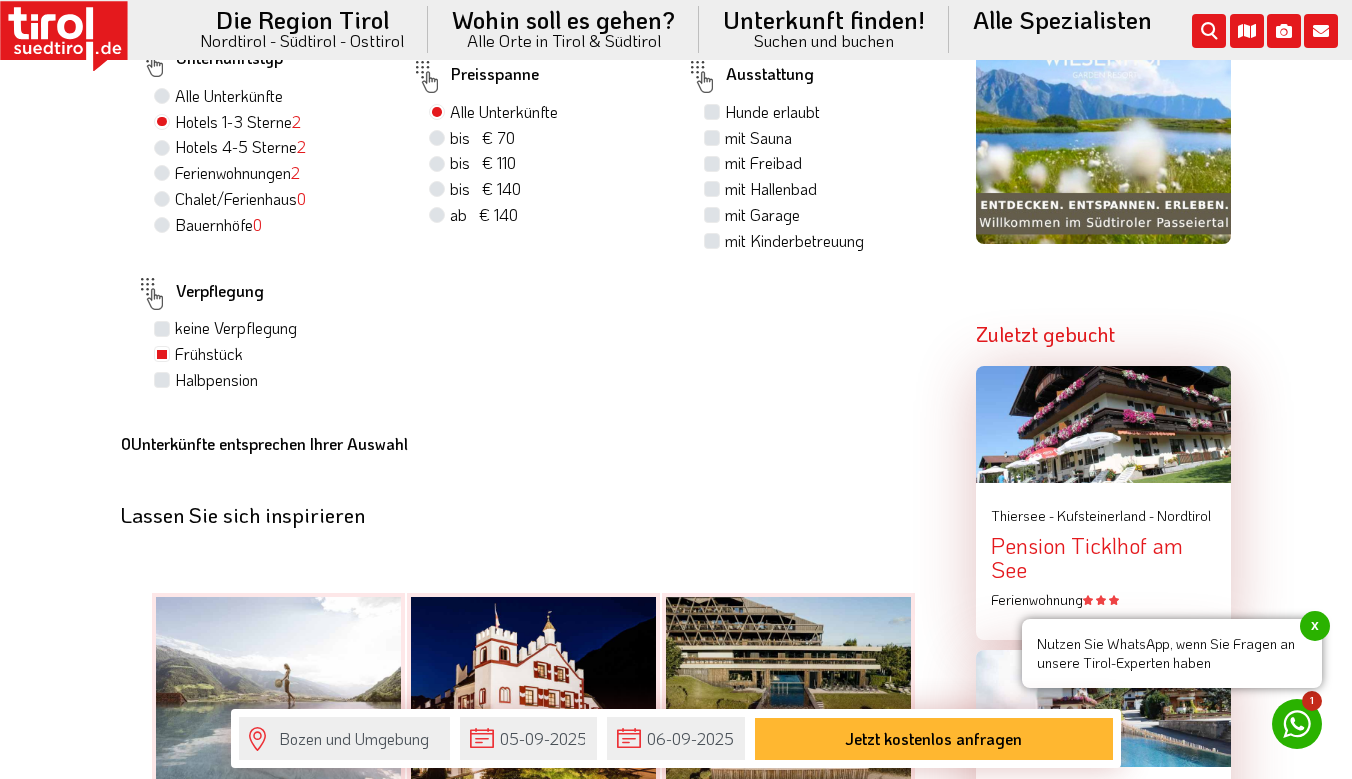 click on "bis   € 70   bis  CHF 65" at bounding box center [482, 138] 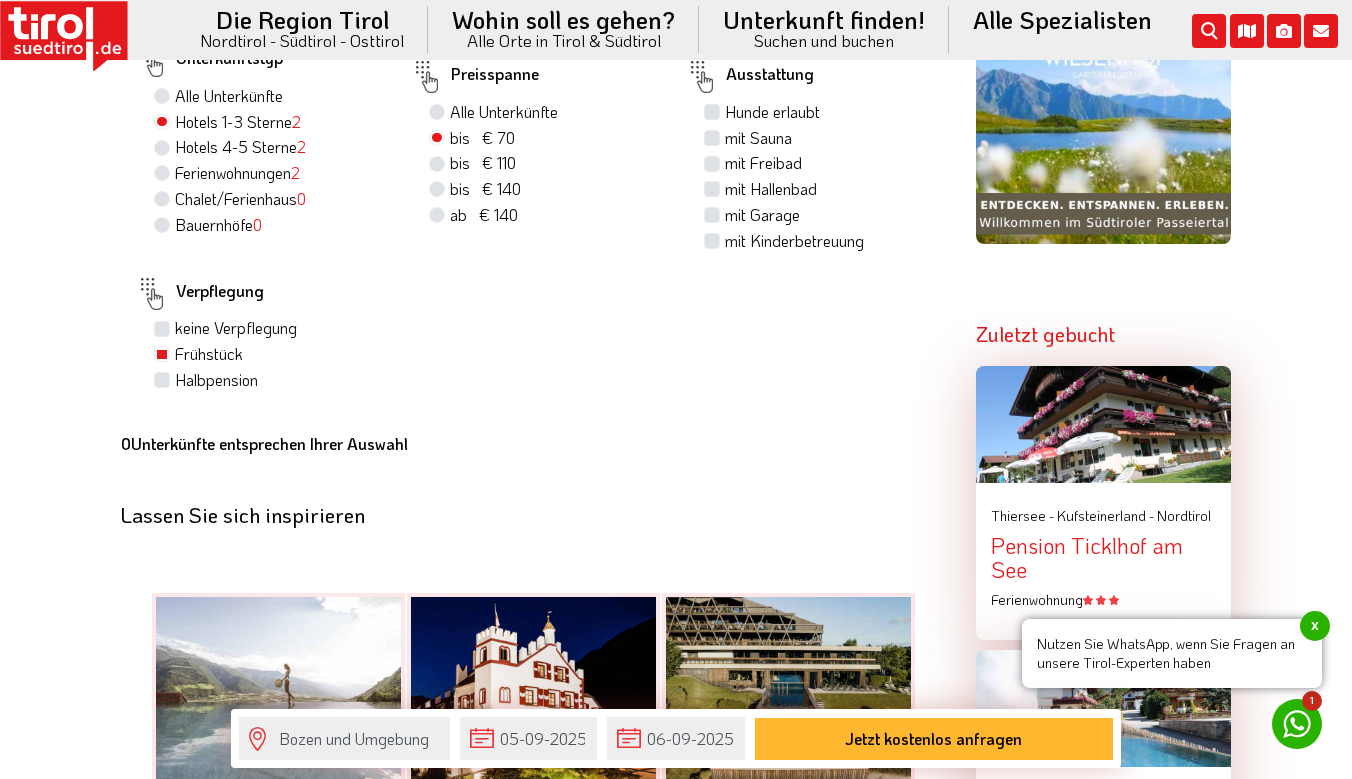 click on "bis   € 110   bis  CHF 103" at bounding box center (483, 163) 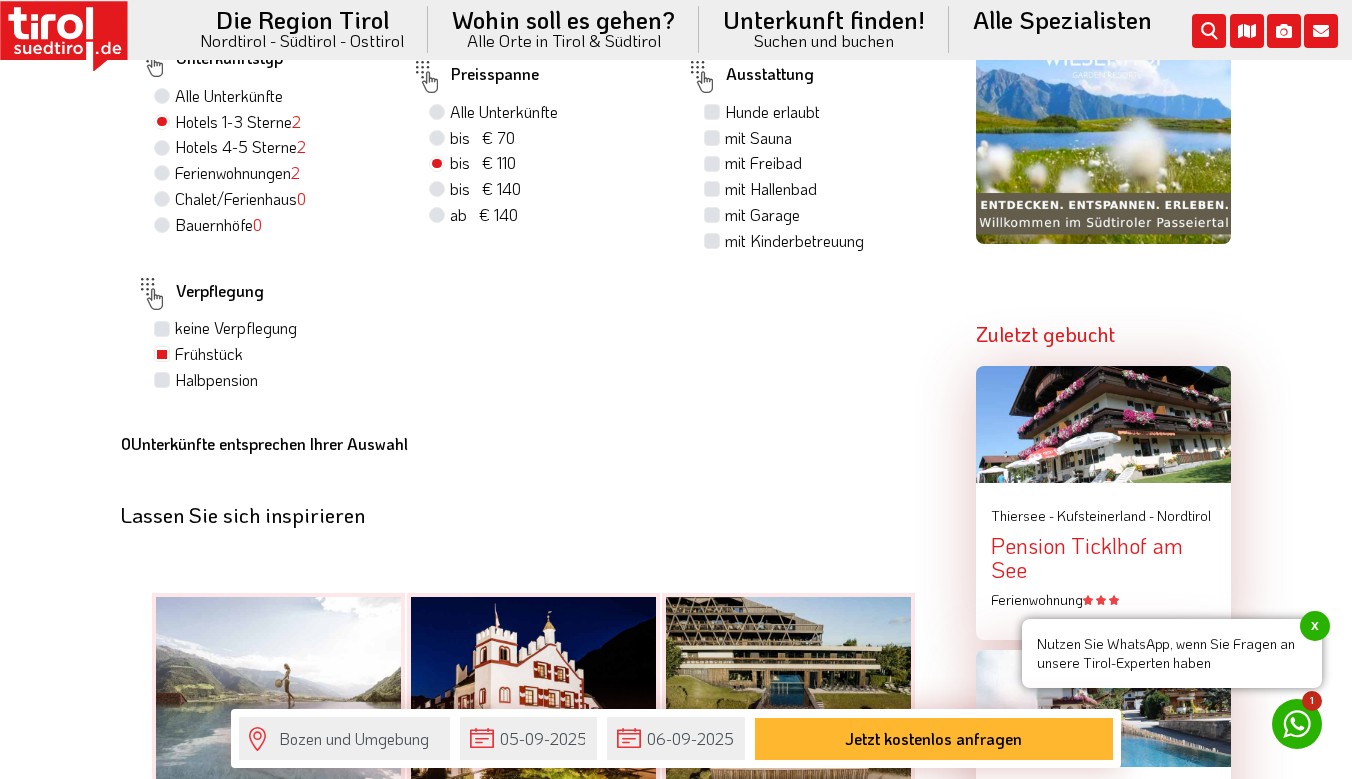 scroll, scrollTop: 1303, scrollLeft: 0, axis: vertical 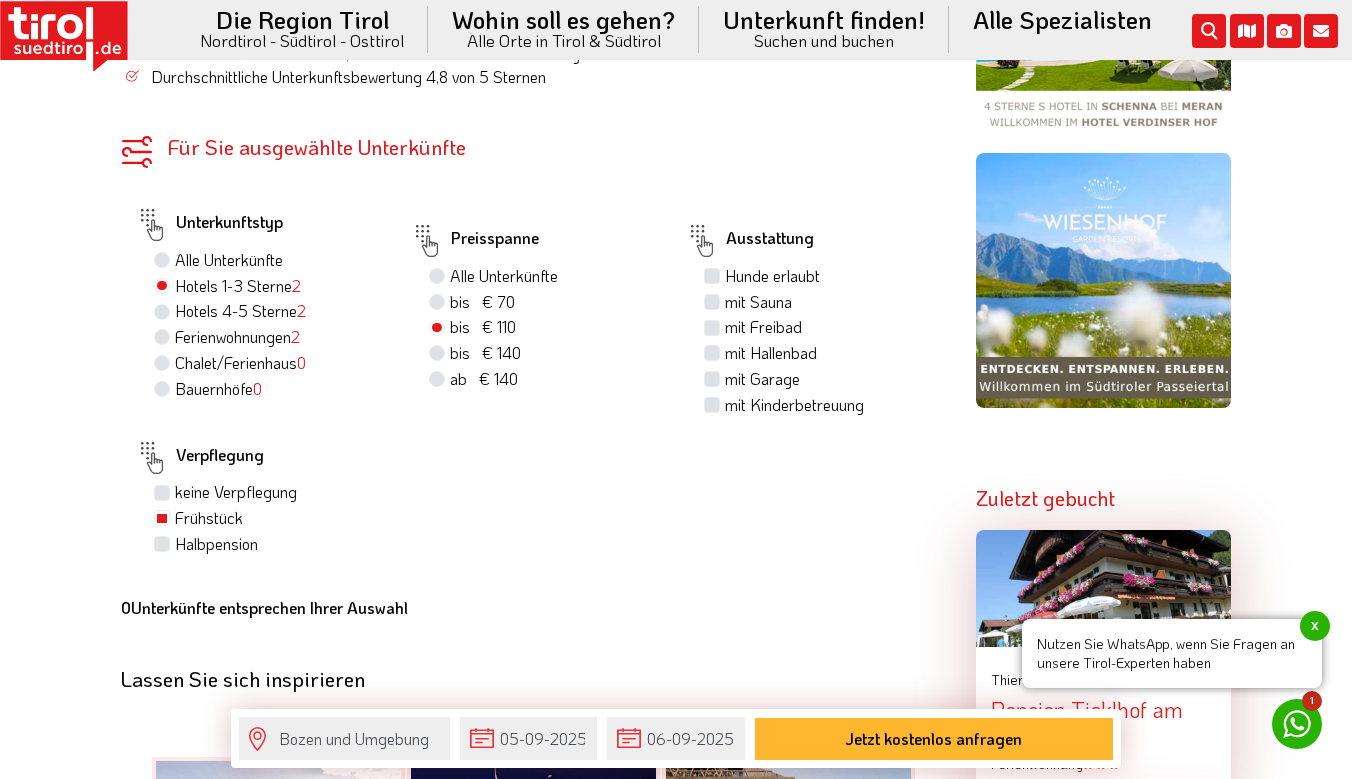 click on "Alle Unterkünfte" at bounding box center [229, 260] 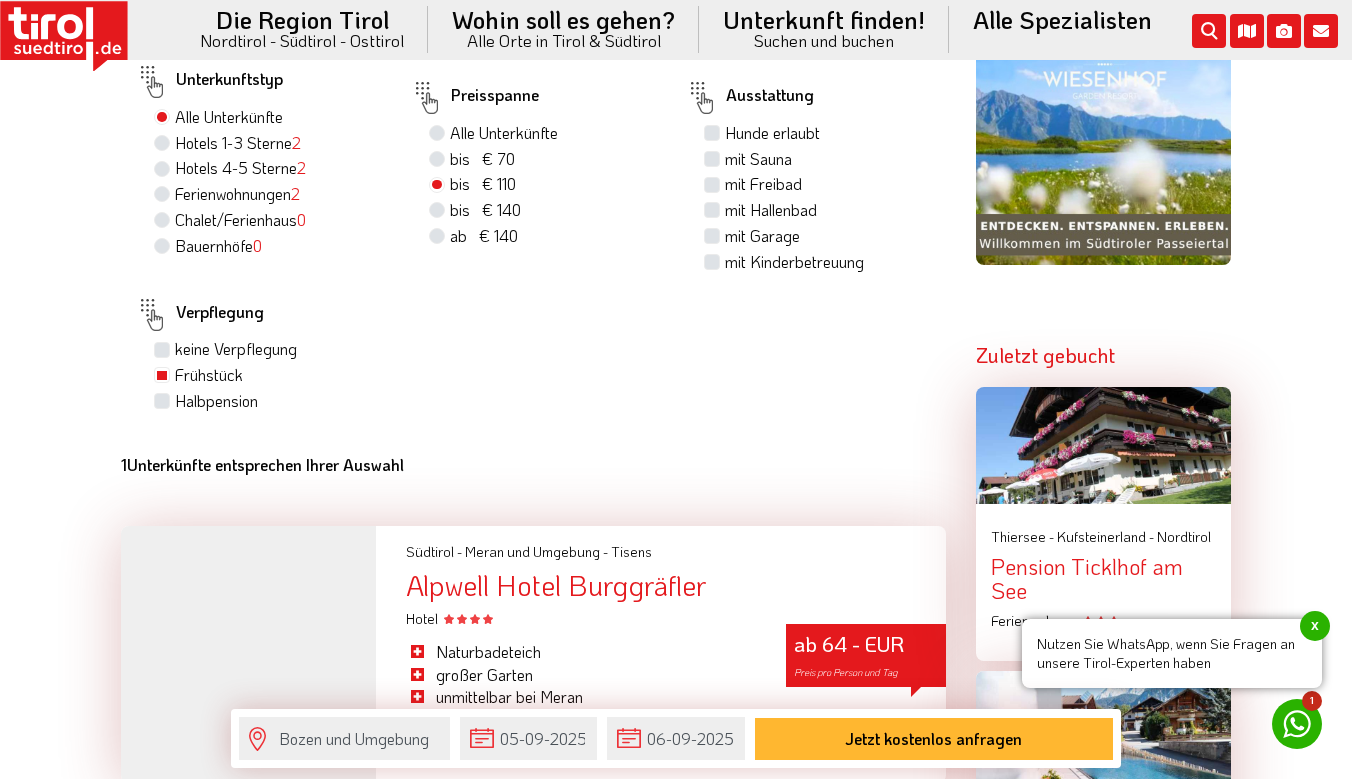 scroll, scrollTop: 1589, scrollLeft: 0, axis: vertical 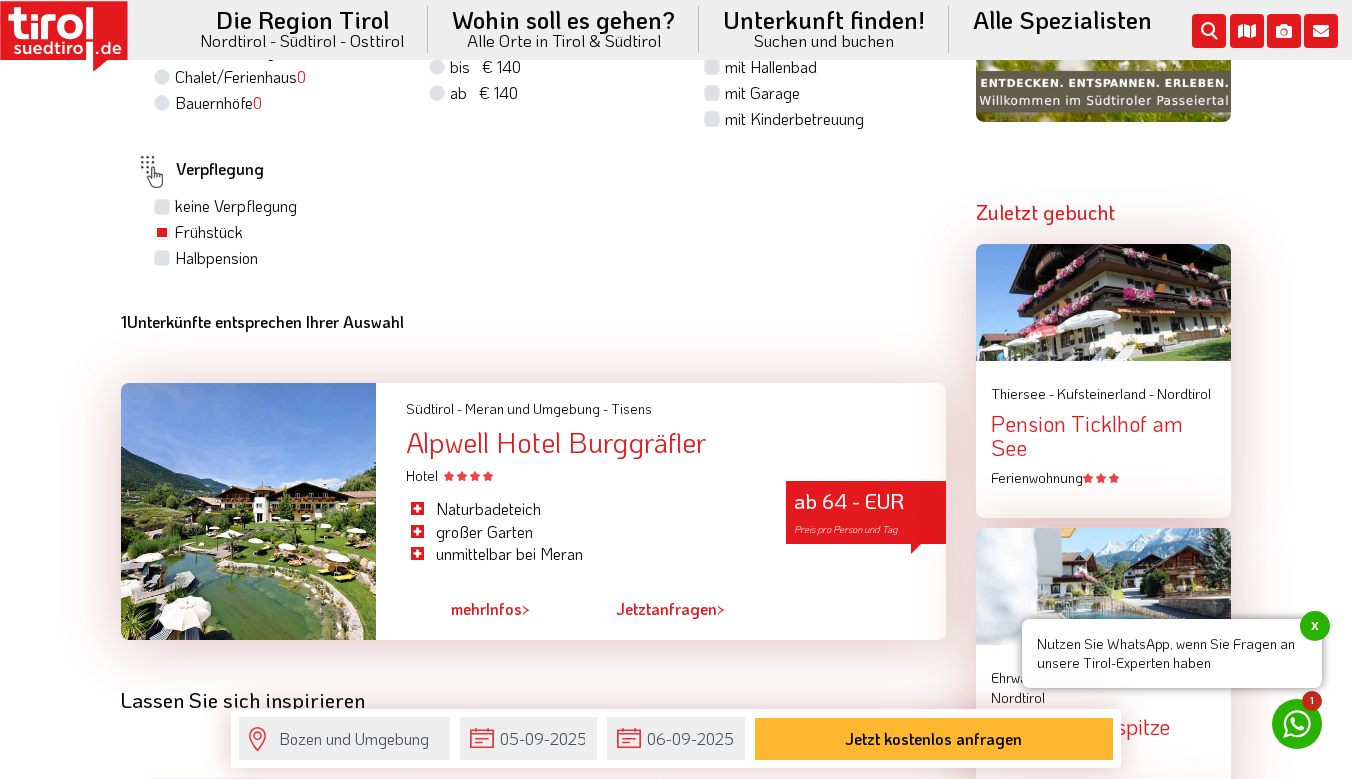 click on "Frühstück" at bounding box center [209, 232] 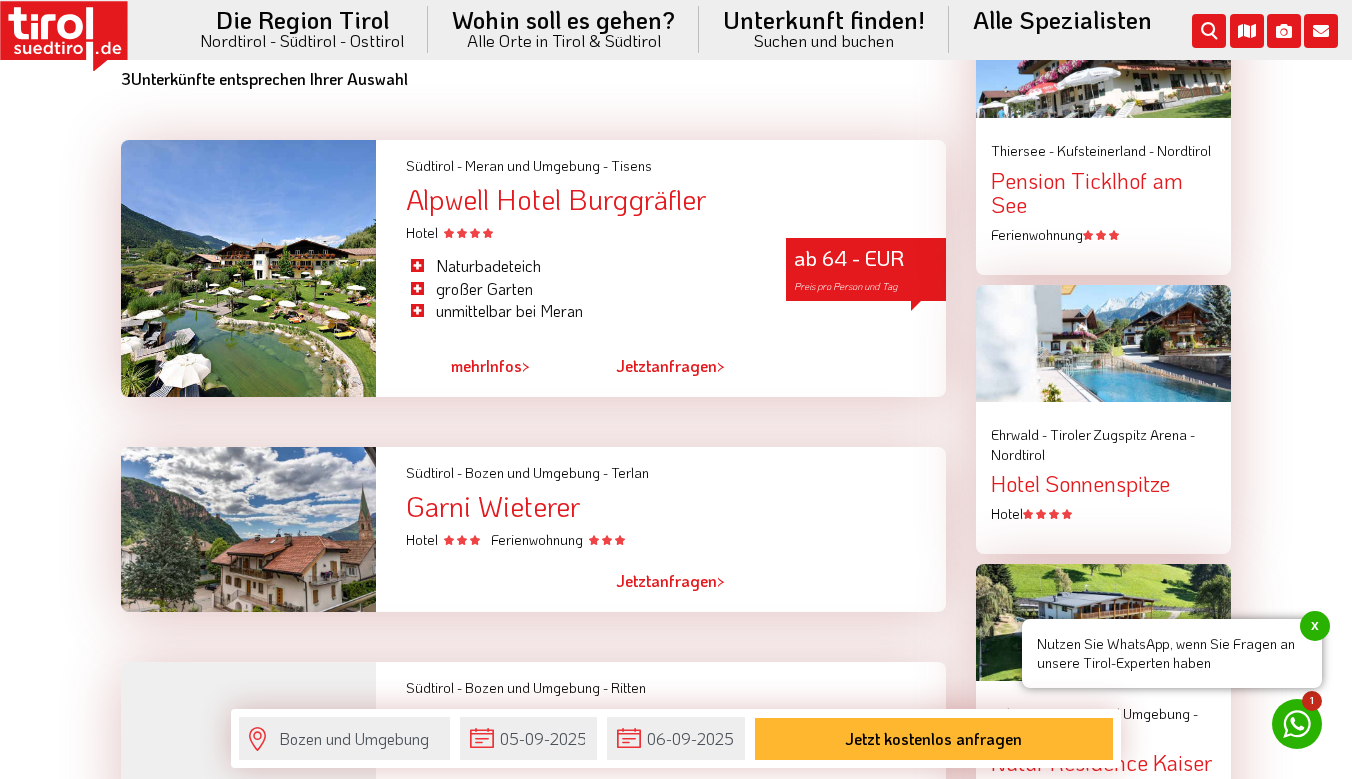 scroll, scrollTop: 1794, scrollLeft: 0, axis: vertical 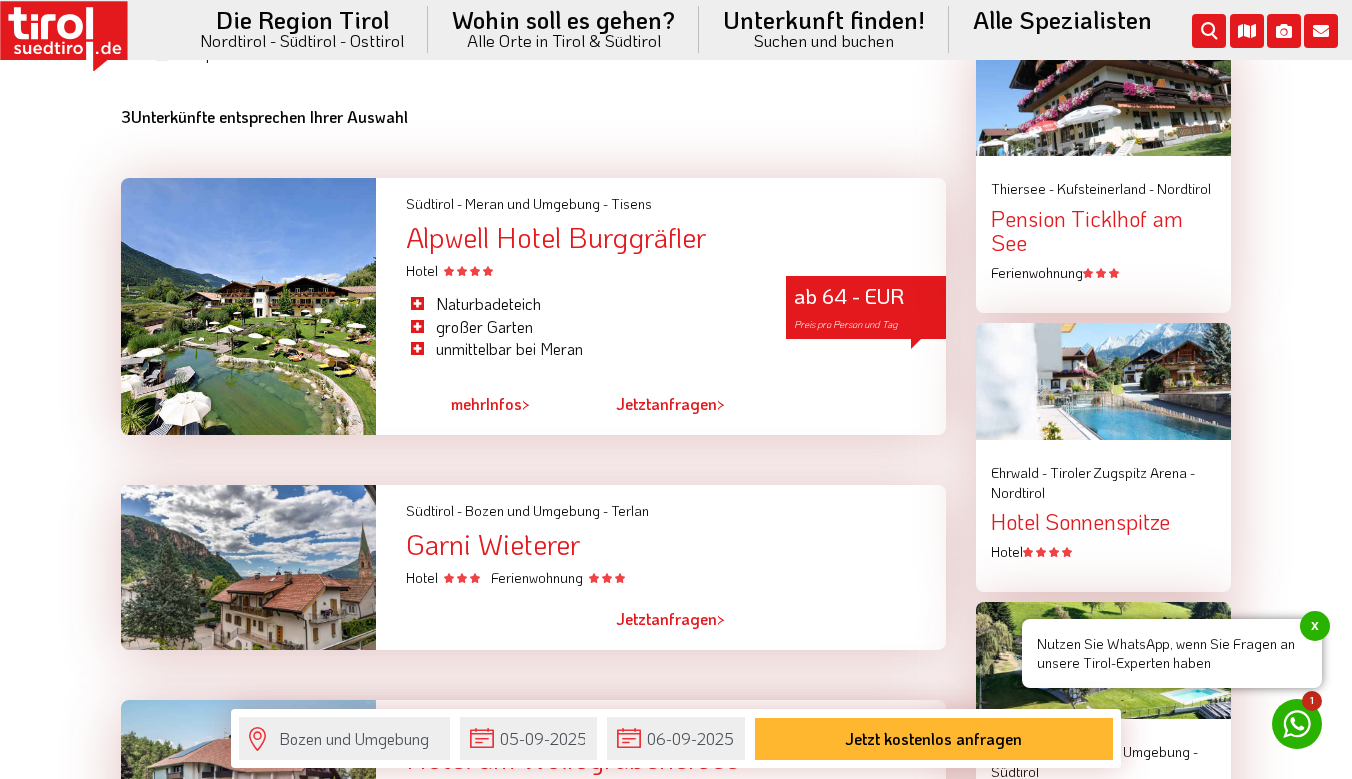 click on "mehr  Infos  >" at bounding box center [490, 405] 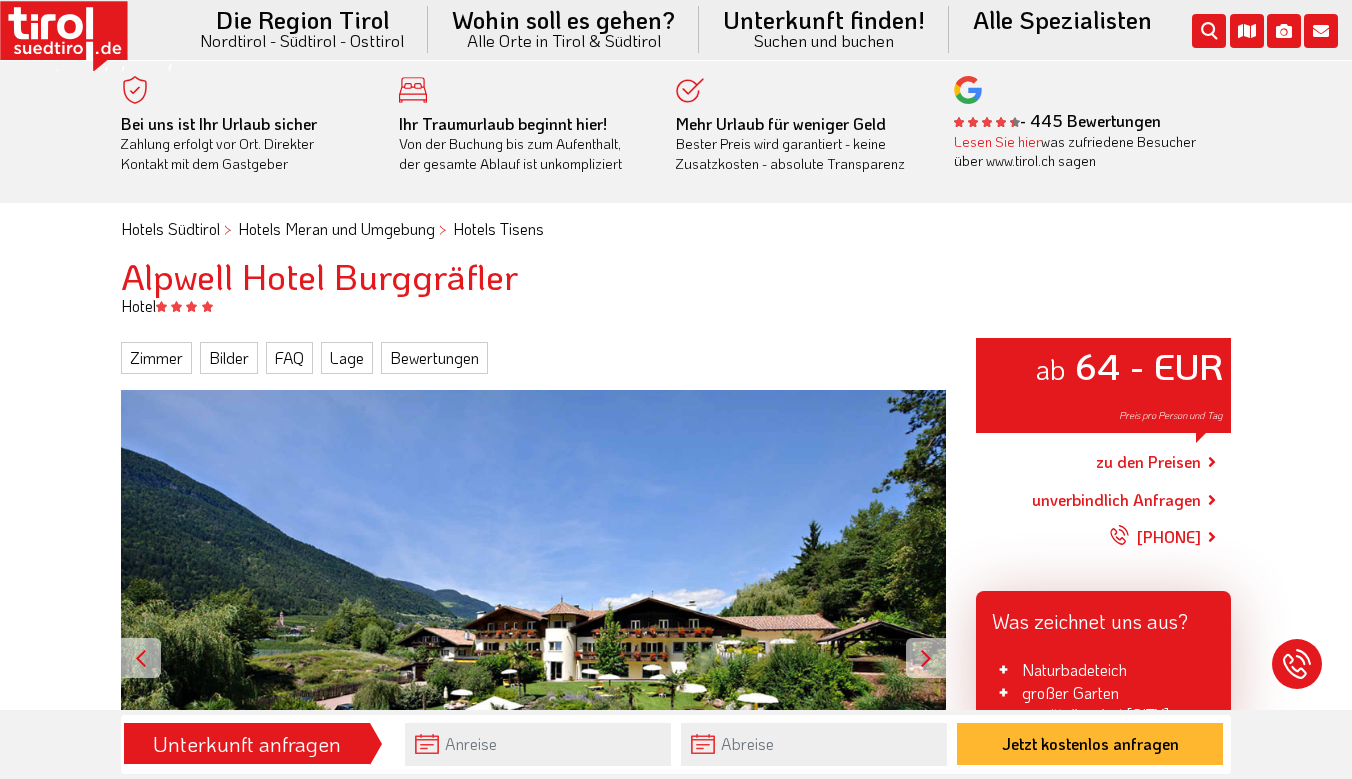 scroll, scrollTop: 0, scrollLeft: 0, axis: both 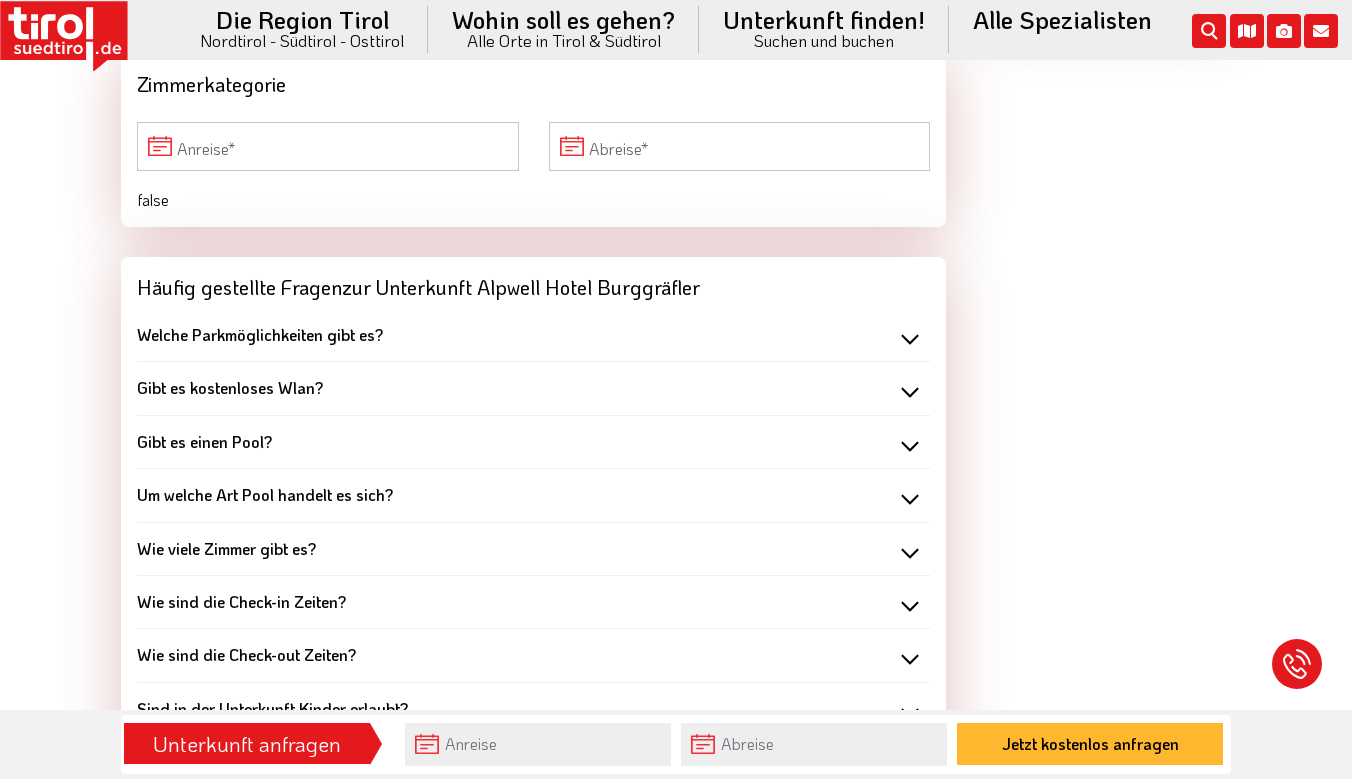 click on "Wie viele Zimmer gibt es?" at bounding box center [533, 549] 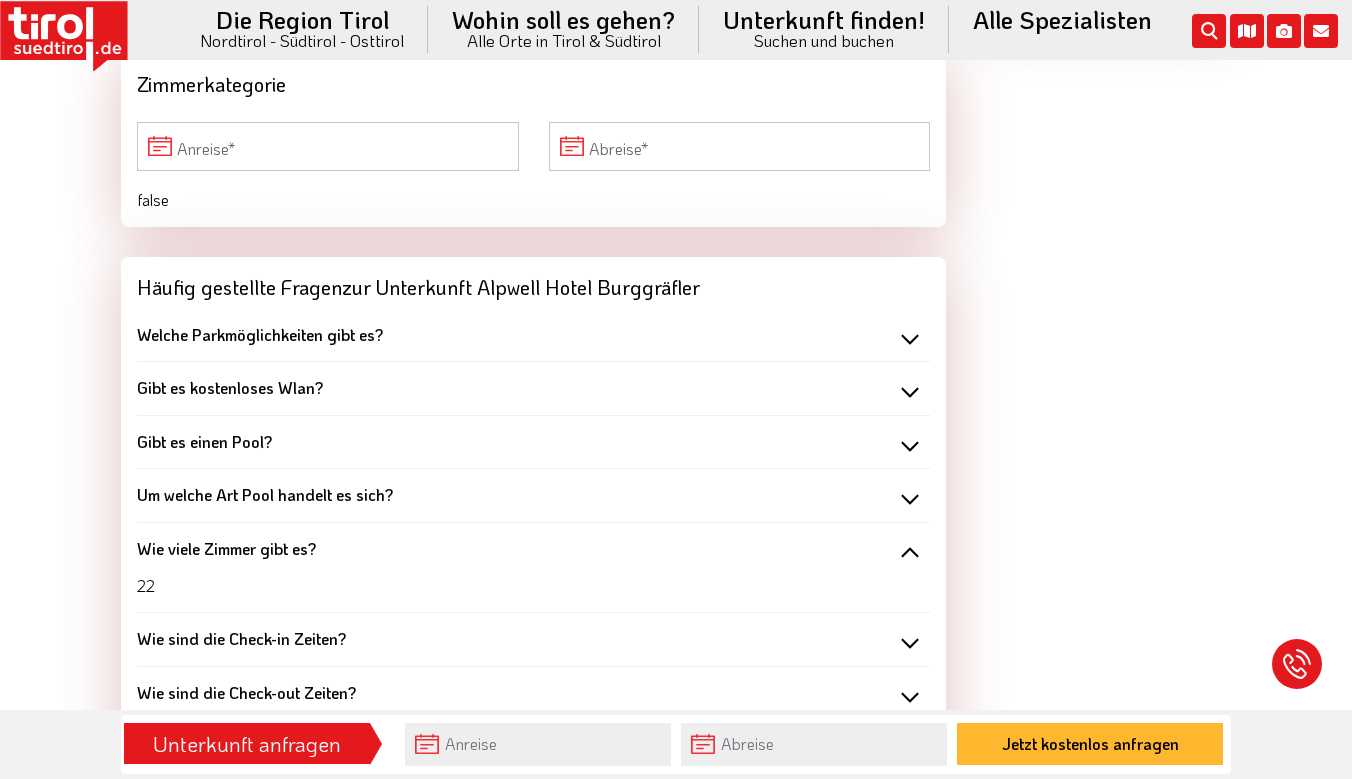 click on "Wie viele Zimmer gibt es?" at bounding box center (533, 549) 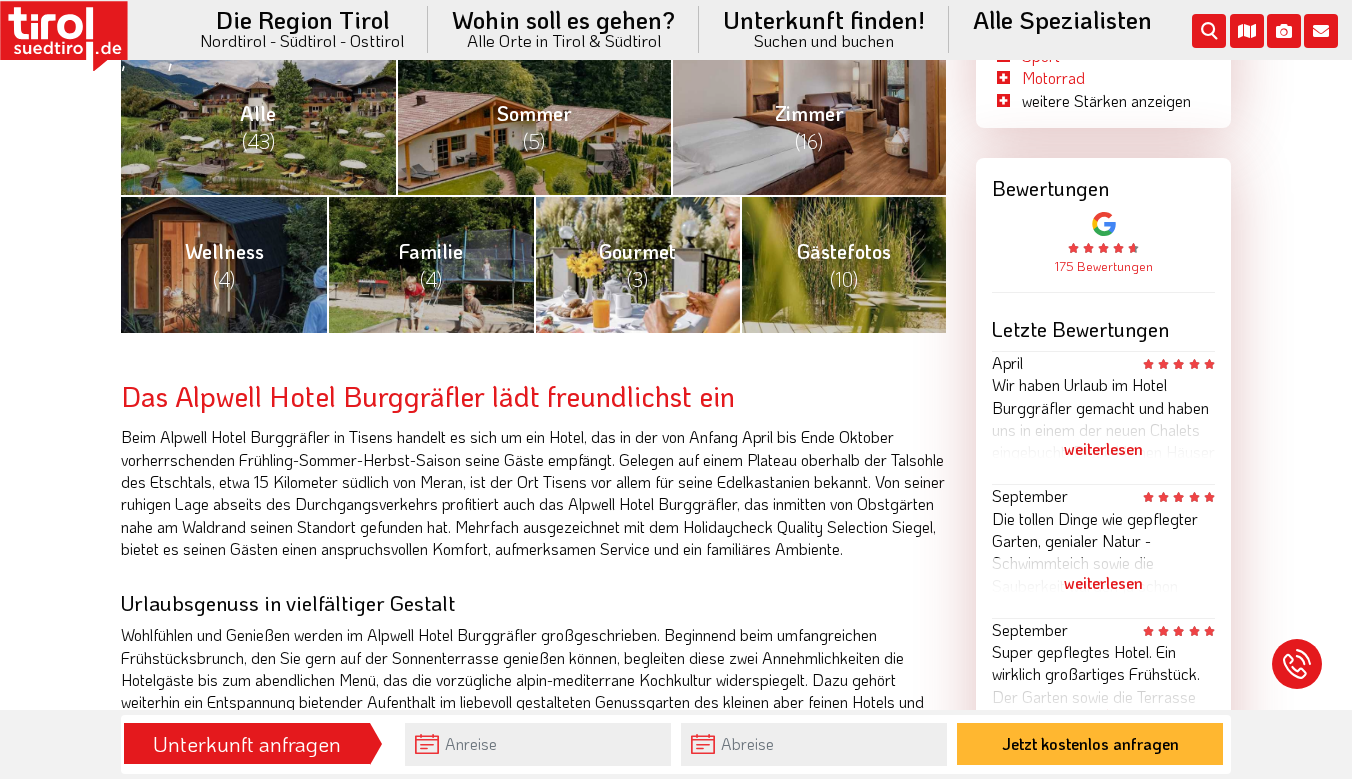 scroll, scrollTop: 0, scrollLeft: 0, axis: both 